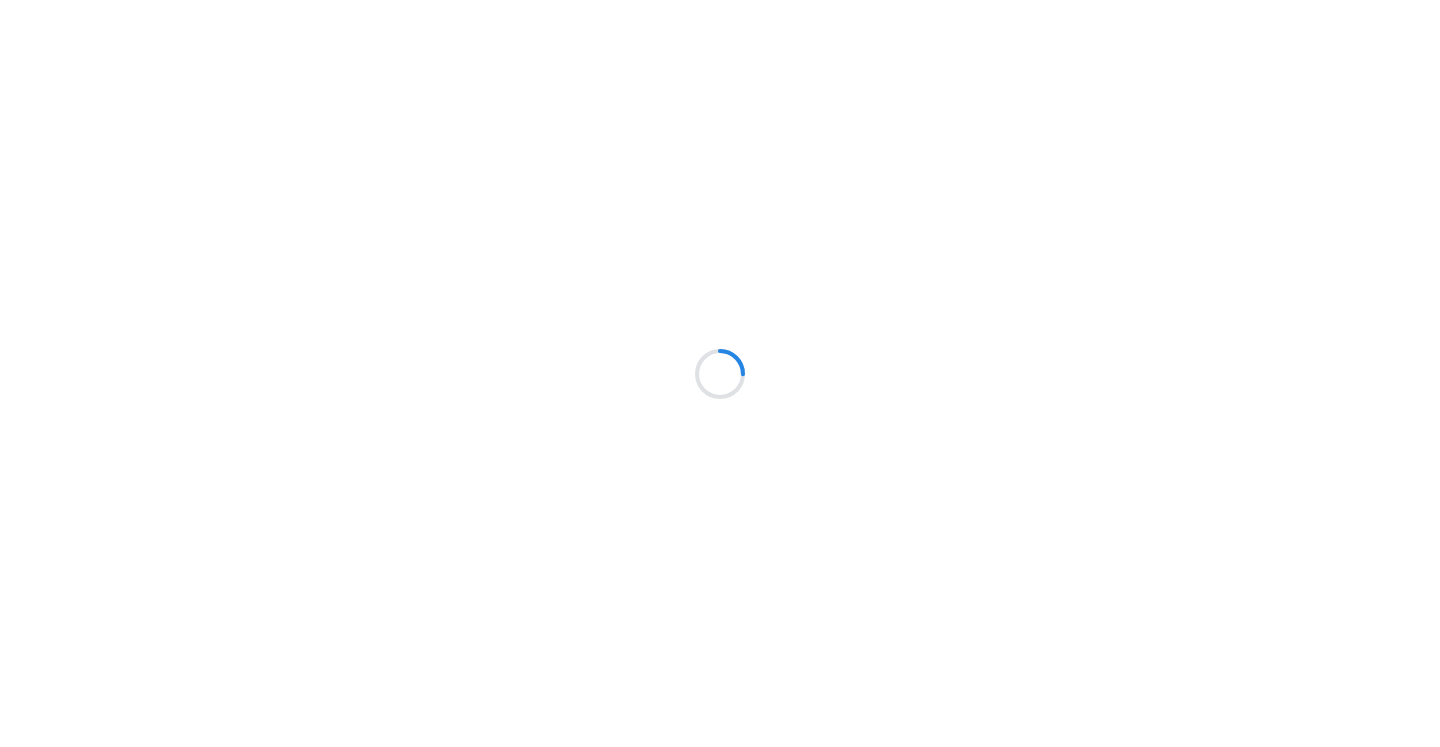 scroll, scrollTop: 0, scrollLeft: 0, axis: both 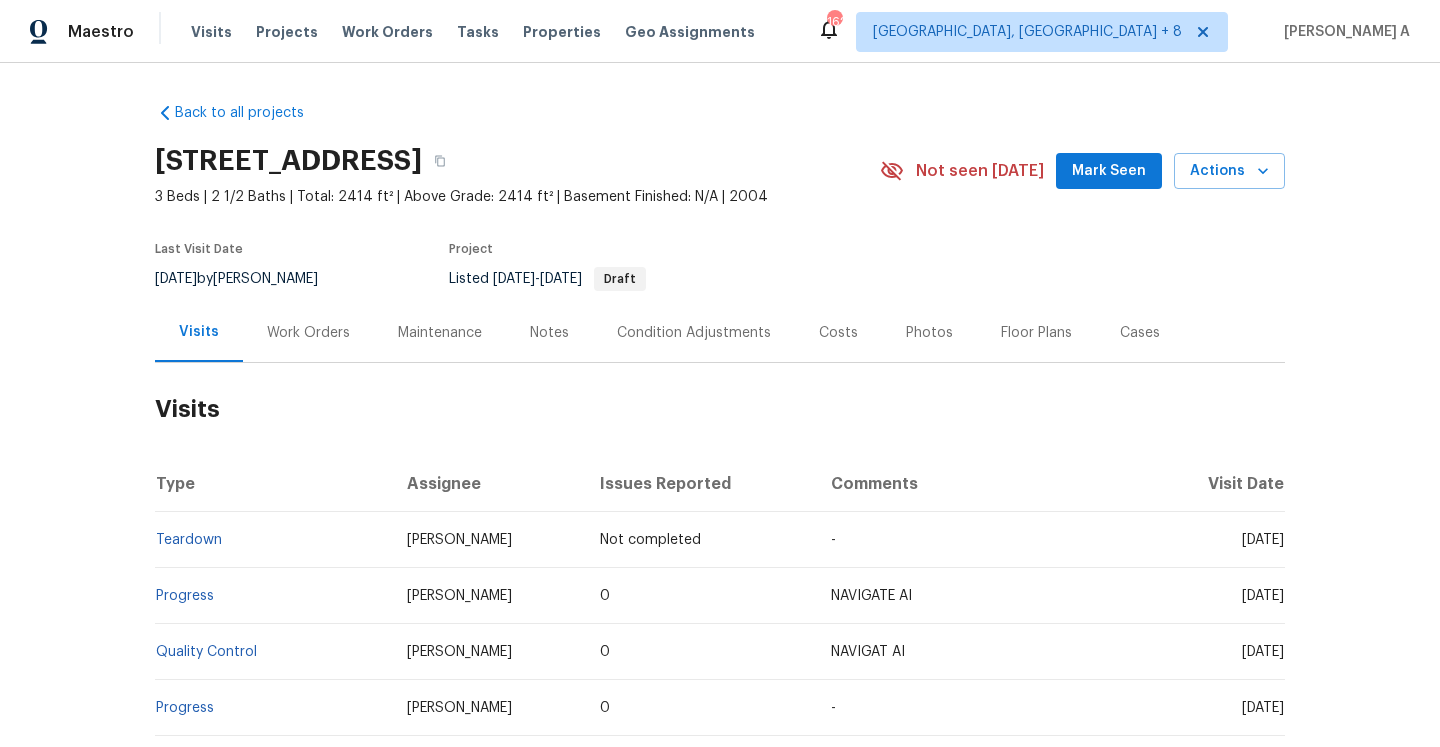 click on "Work Orders" at bounding box center (308, 333) 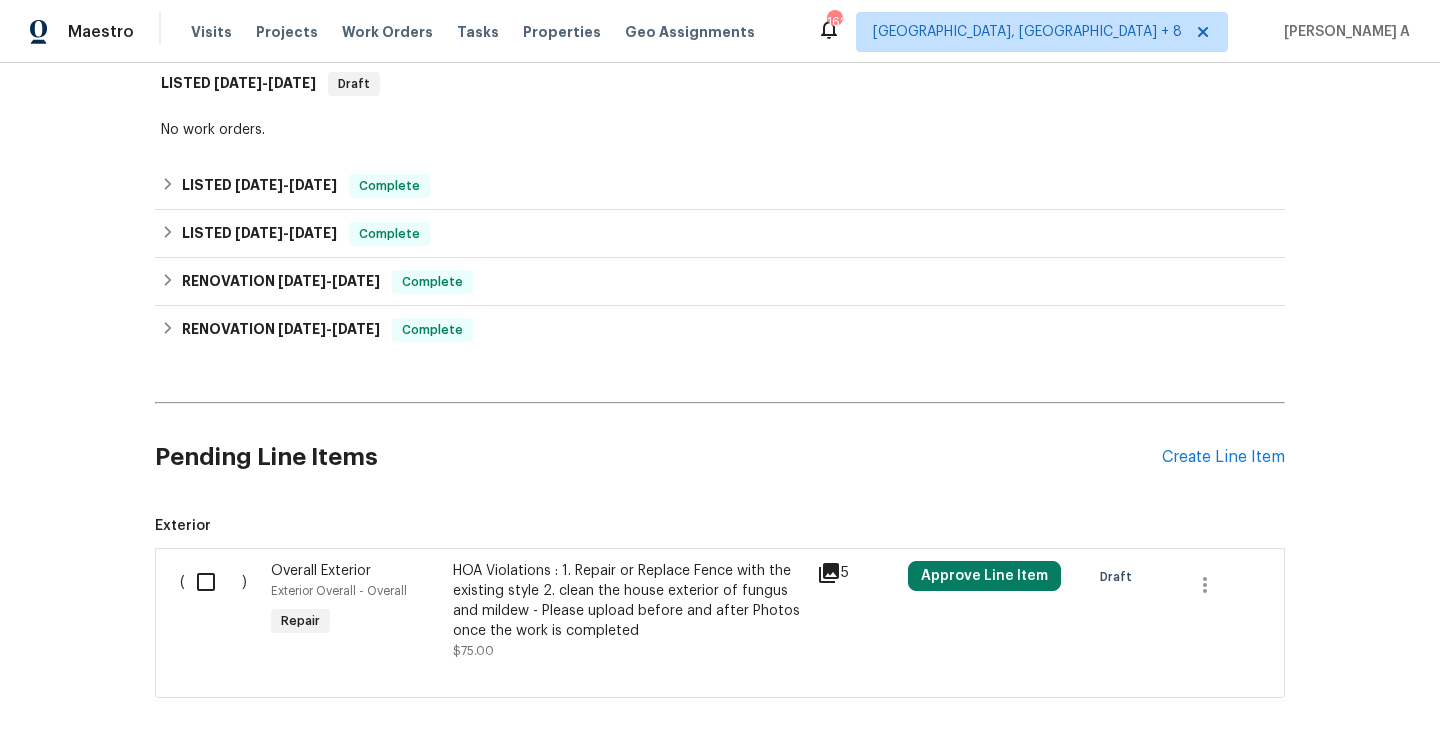 scroll, scrollTop: 414, scrollLeft: 0, axis: vertical 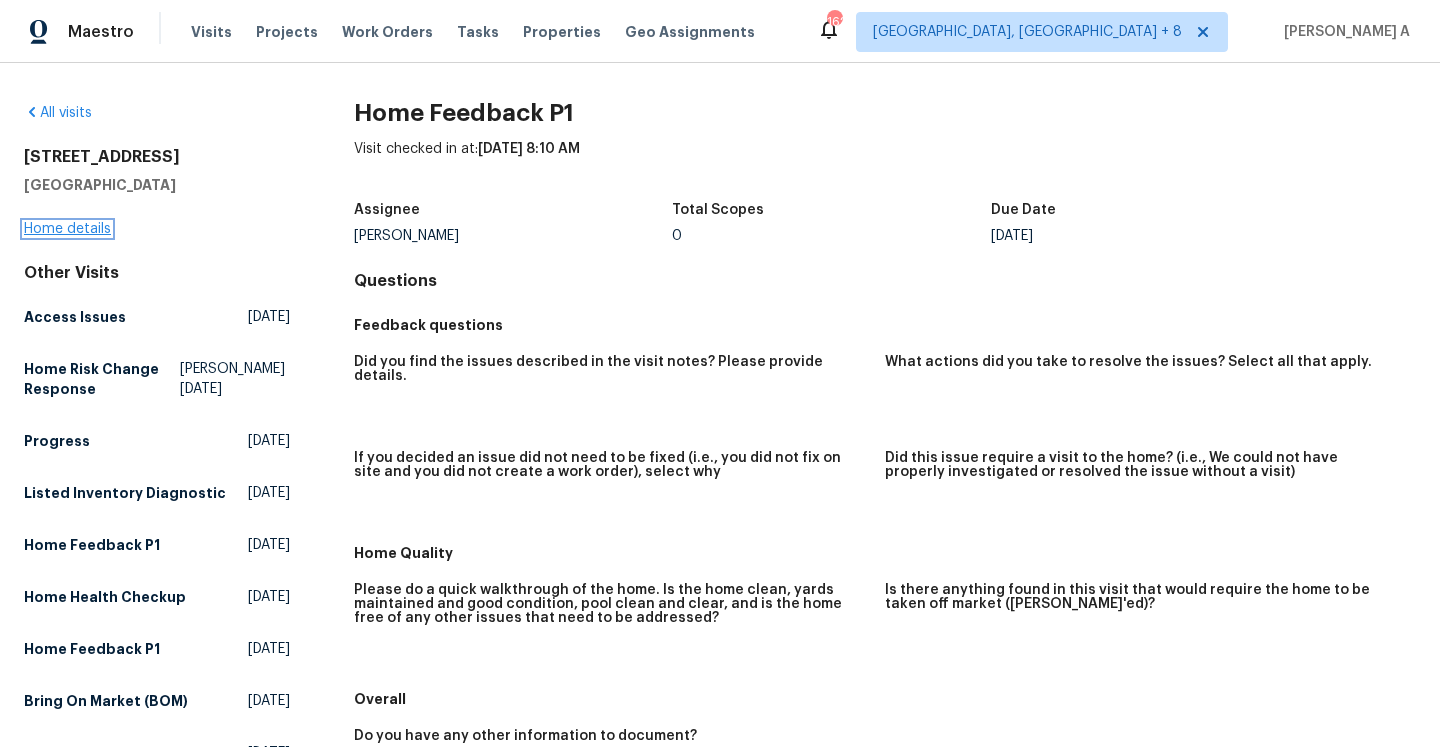 click on "Home details" at bounding box center (67, 229) 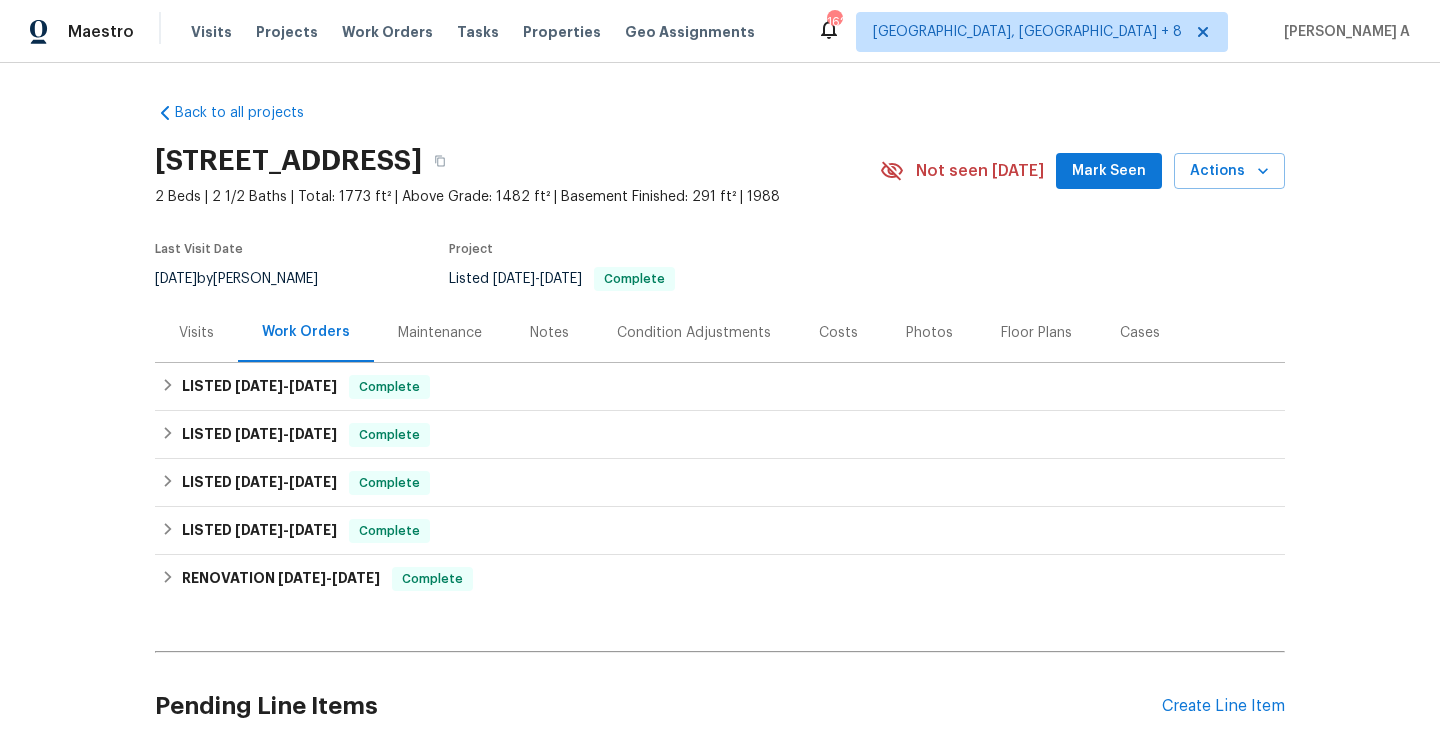 click on "Visits" at bounding box center (196, 332) 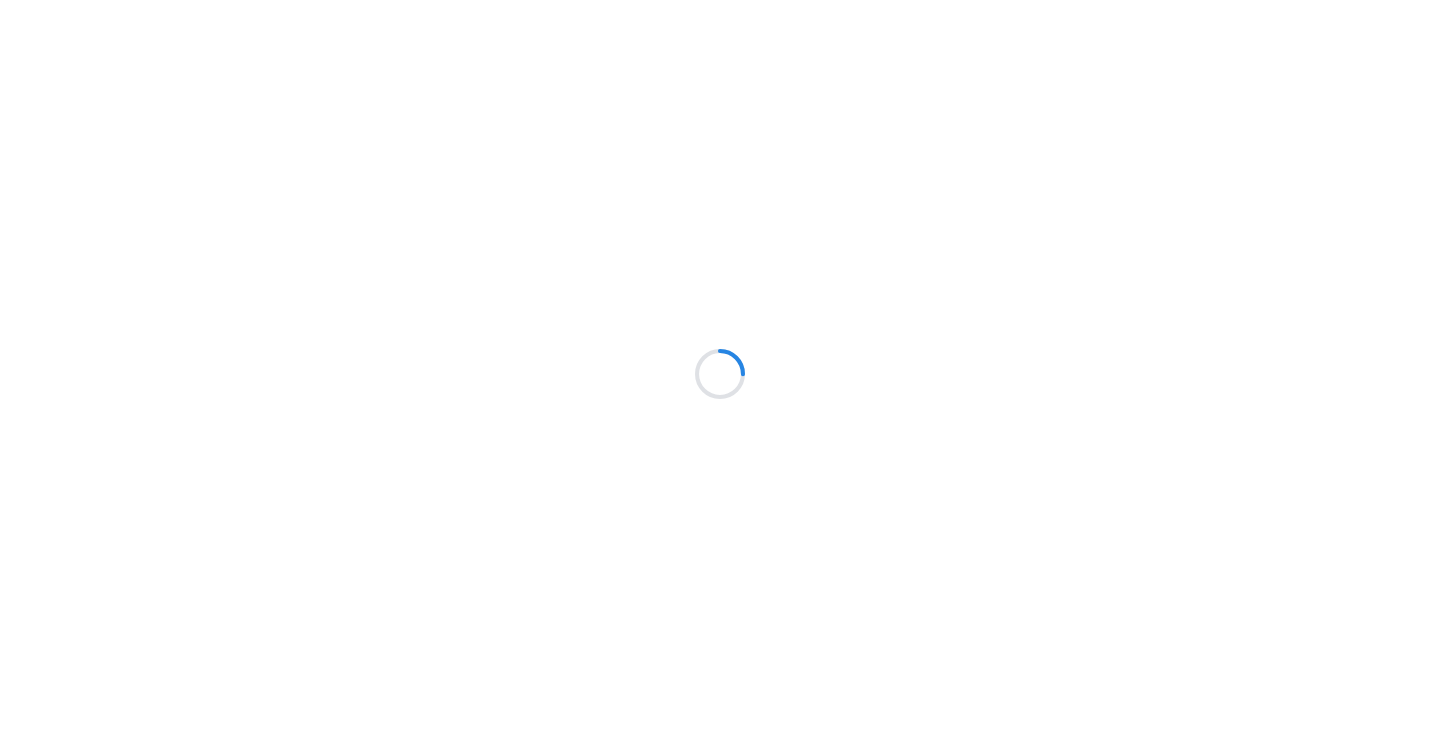 scroll, scrollTop: 0, scrollLeft: 0, axis: both 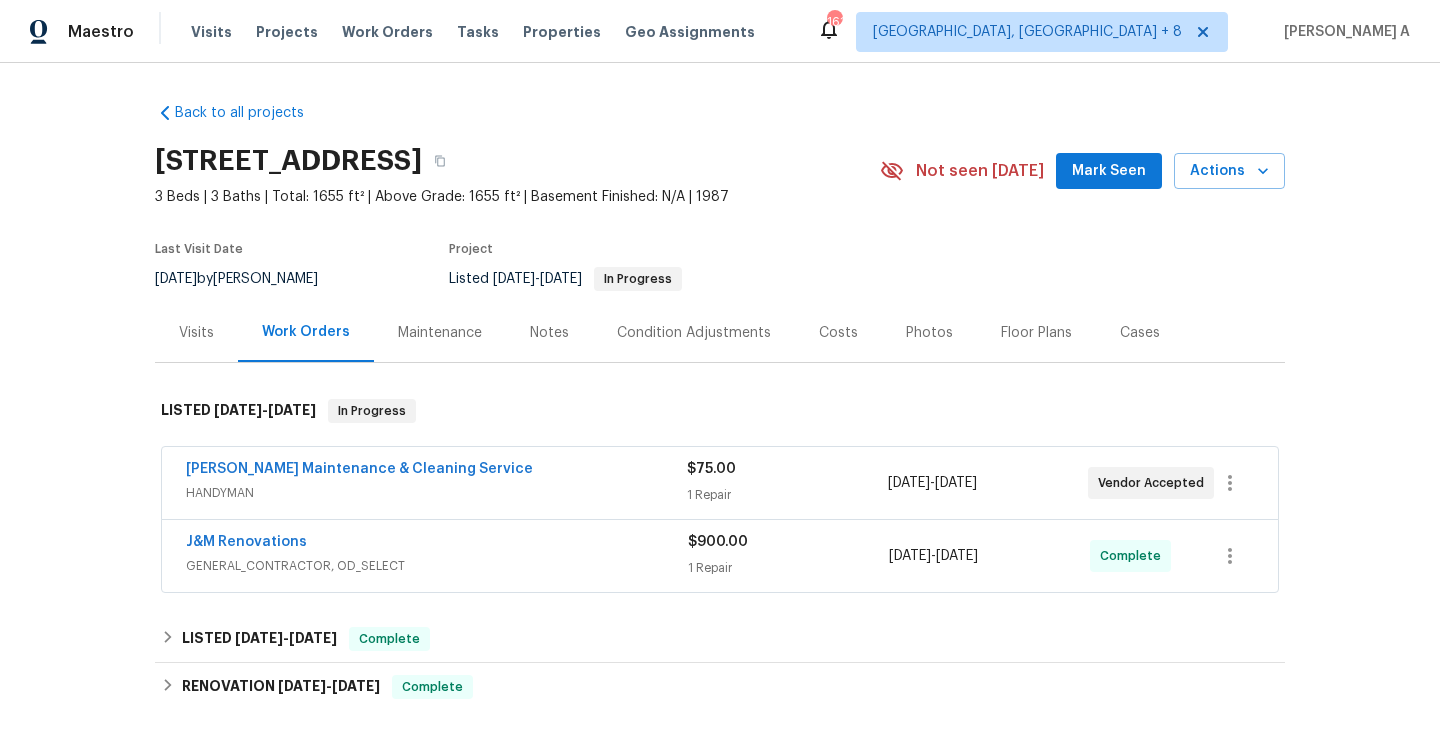 click on "Baker's Maintenance & Cleaning Service HANDYMAN $75.00 1 Repair 7/16/2025  -  7/18/2025 Vendor Accepted" at bounding box center (720, 483) 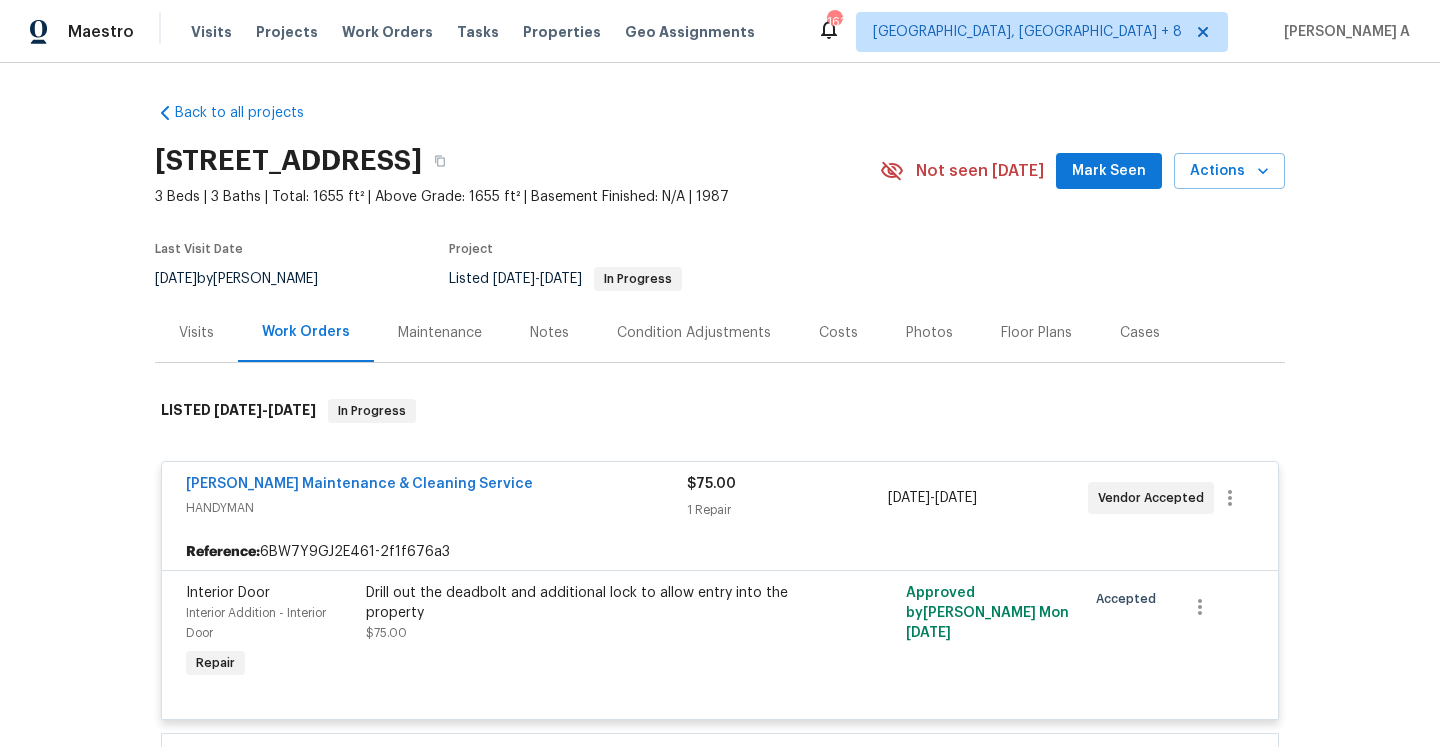 click on "HANDYMAN" at bounding box center (436, 508) 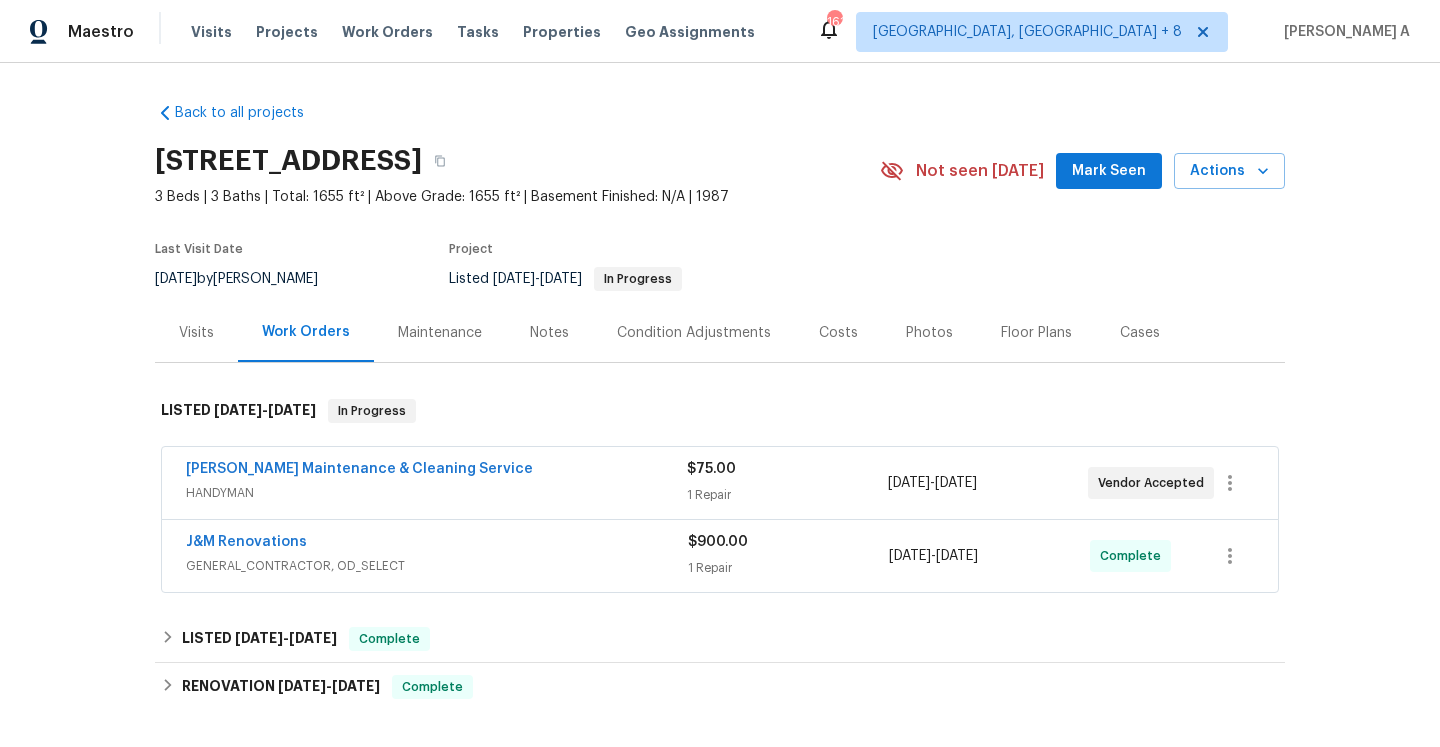 click on "Visits" at bounding box center [196, 332] 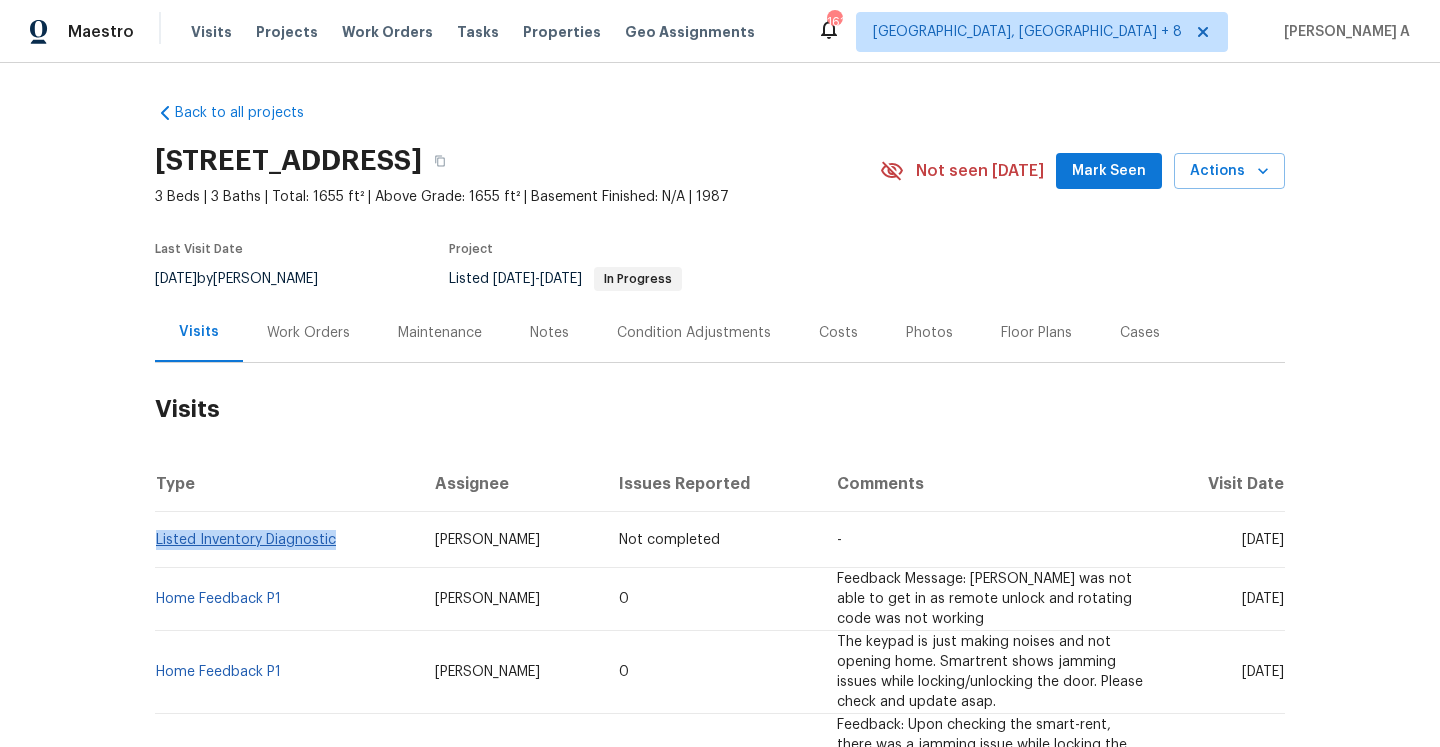 drag, startPoint x: 341, startPoint y: 539, endPoint x: 159, endPoint y: 541, distance: 182.01099 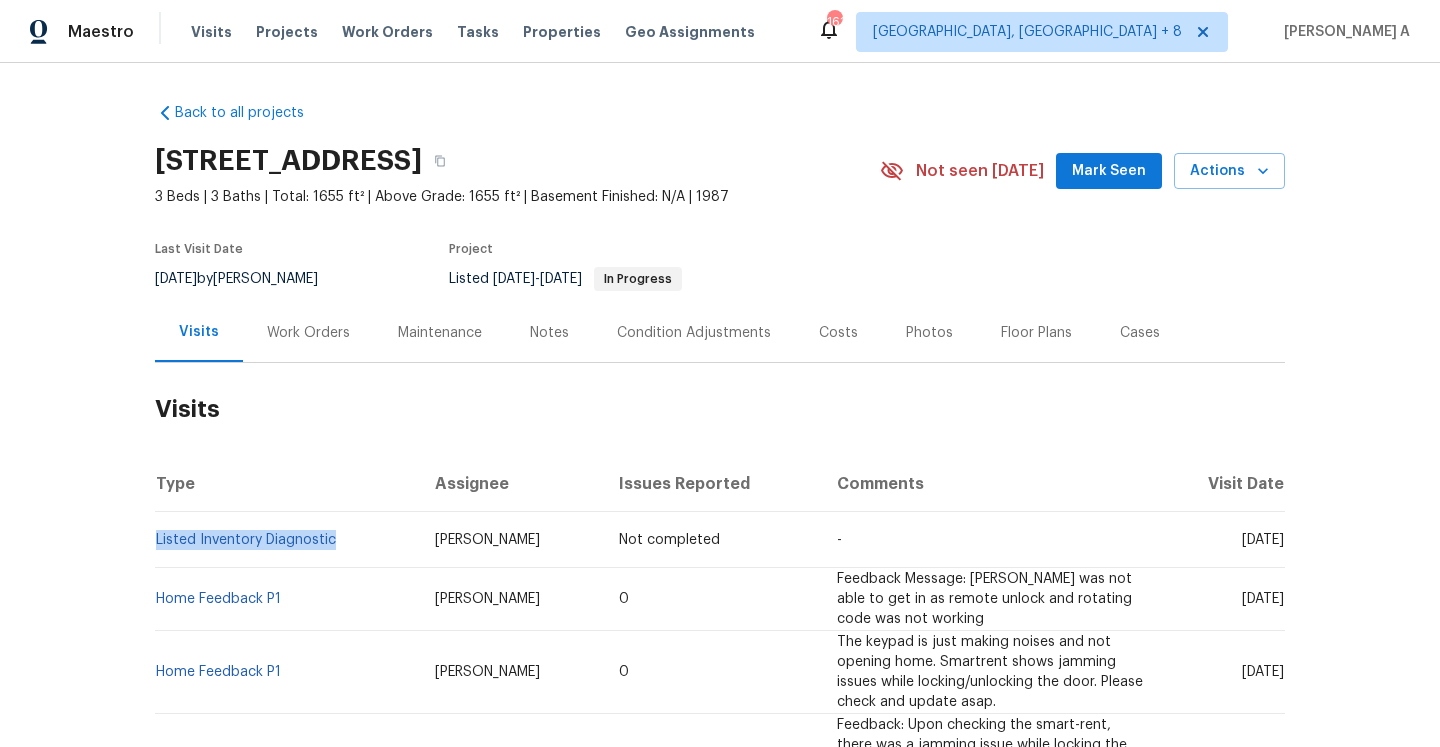 copy on "Listed Inventory Diagnostic" 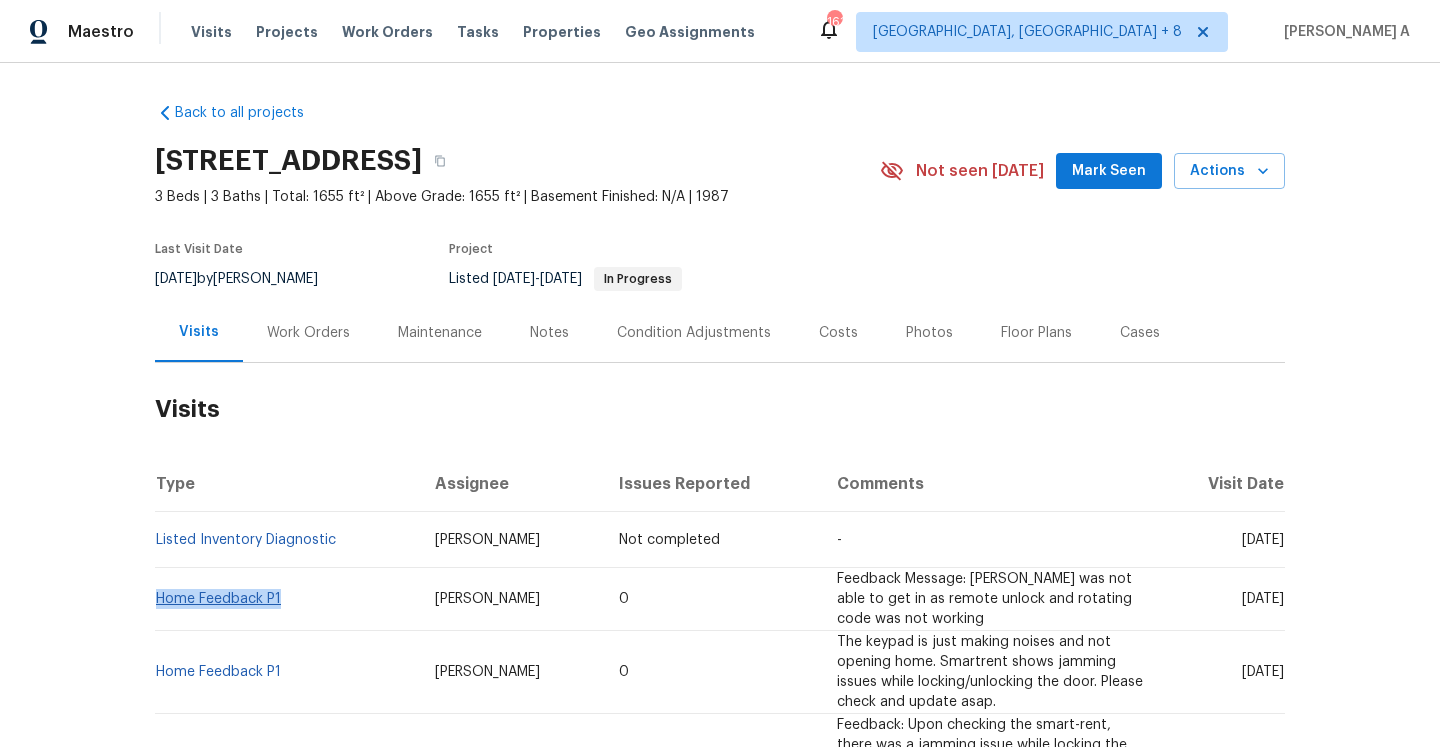 drag, startPoint x: 286, startPoint y: 604, endPoint x: 159, endPoint y: 601, distance: 127.03543 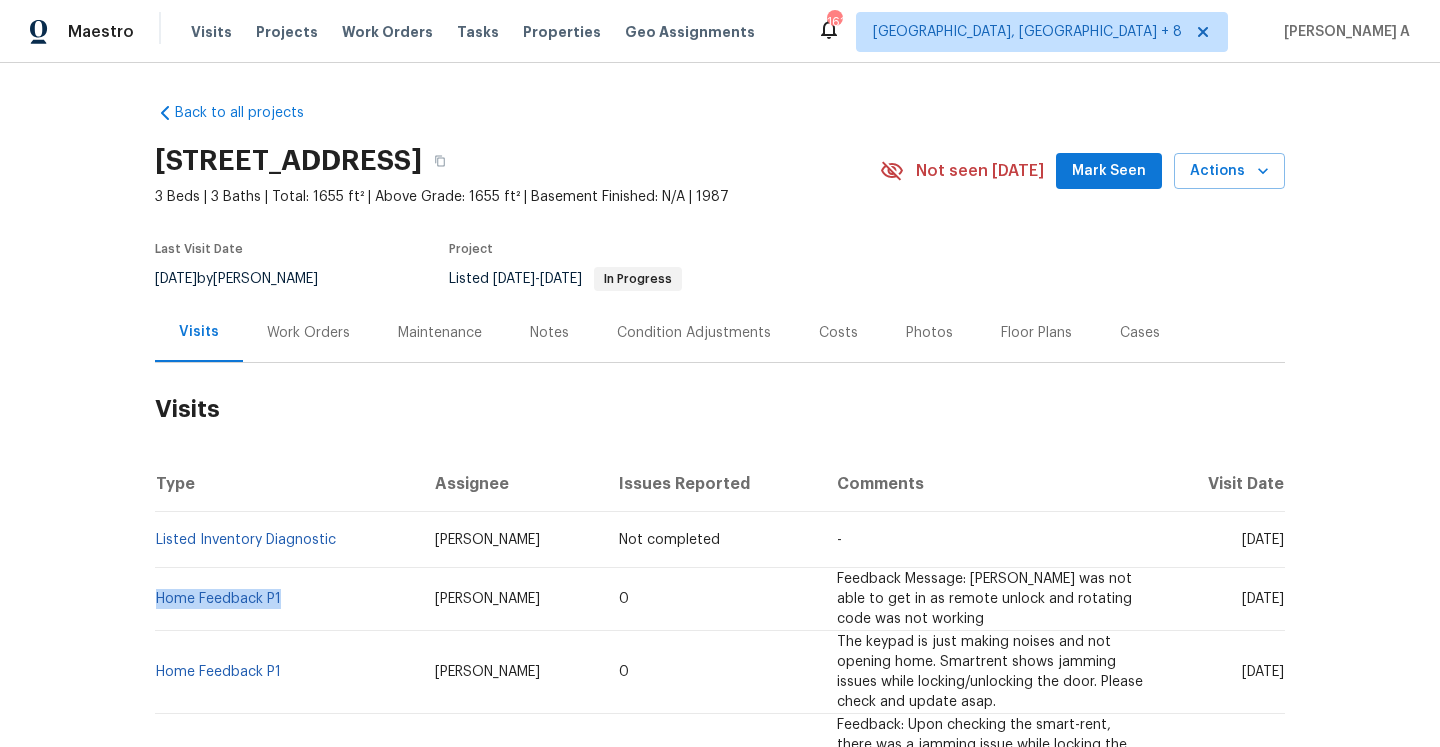 copy on "Home Feedback P1" 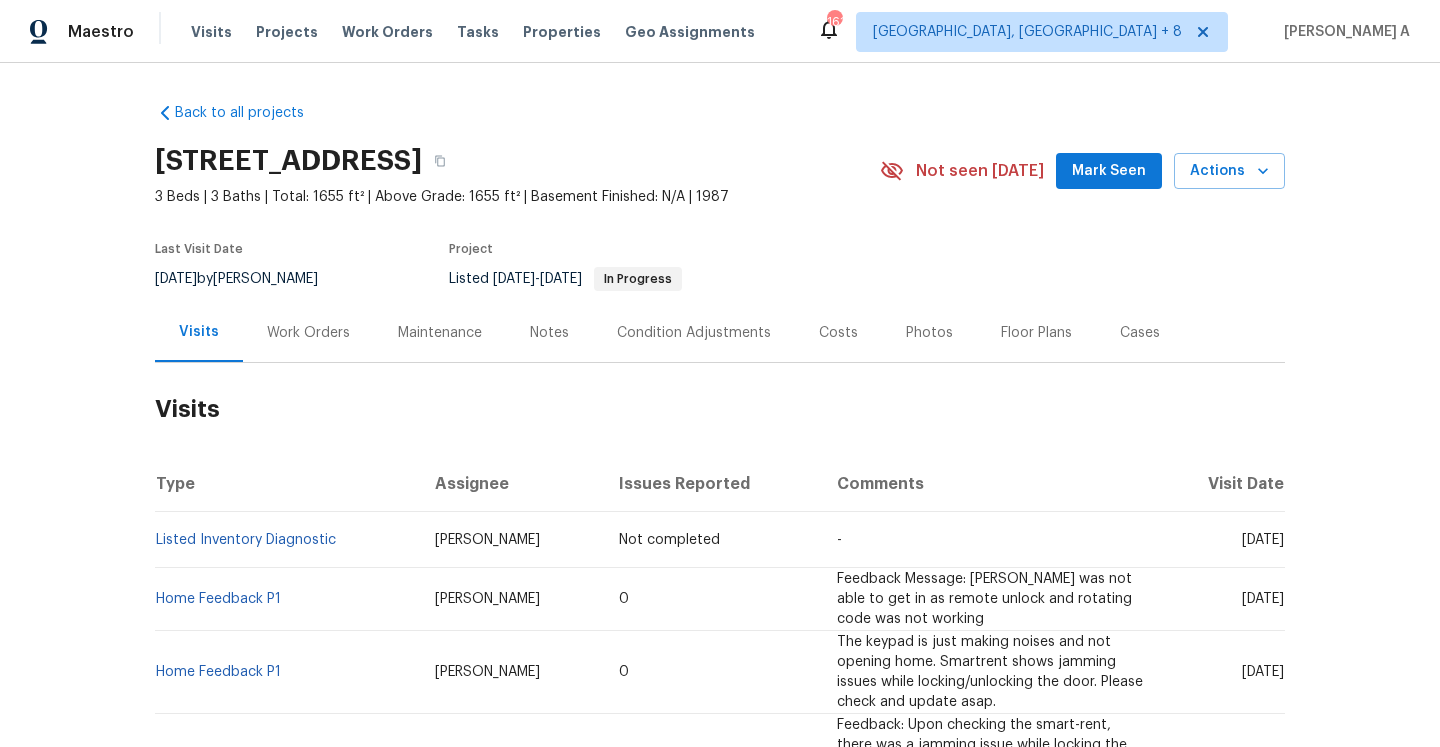 click on "Work Orders" at bounding box center [308, 333] 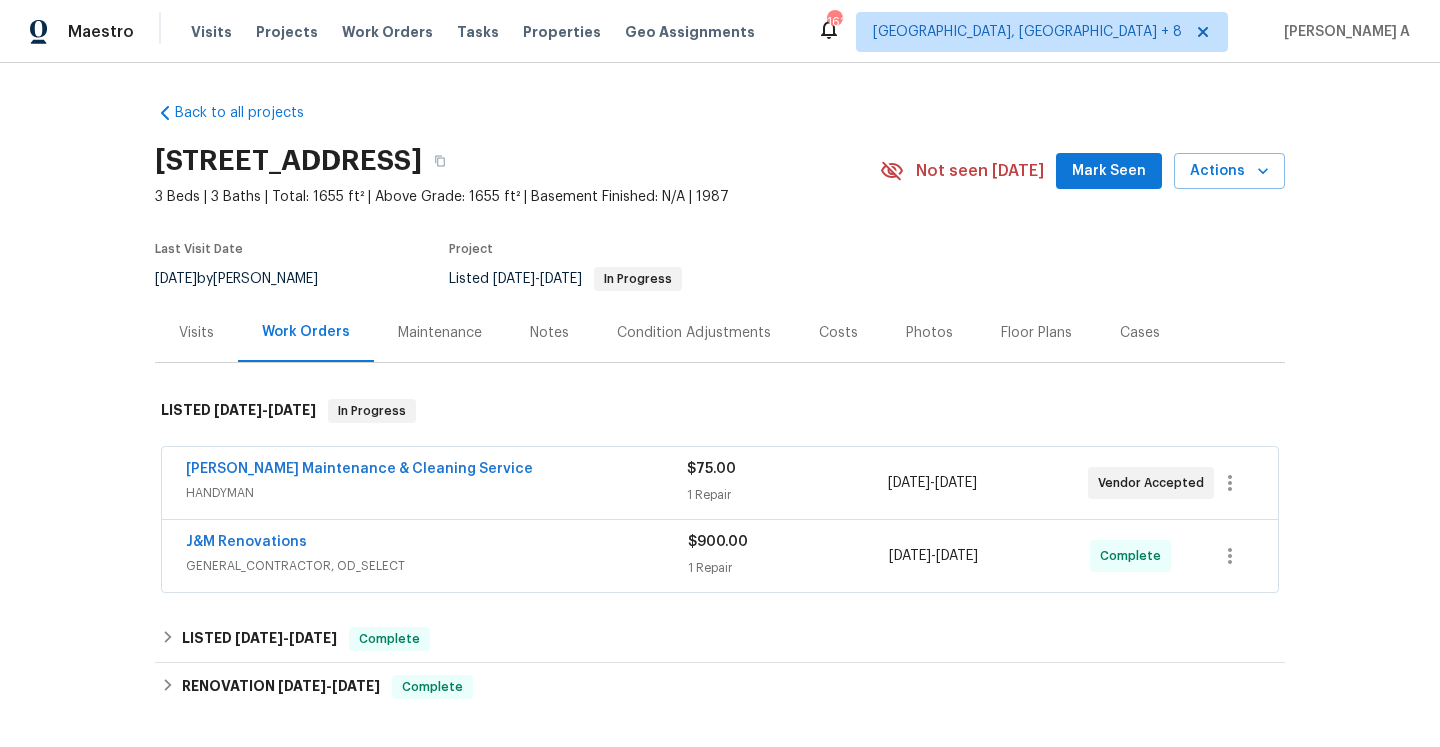 click on "GENERAL_CONTRACTOR, OD_SELECT" at bounding box center (437, 566) 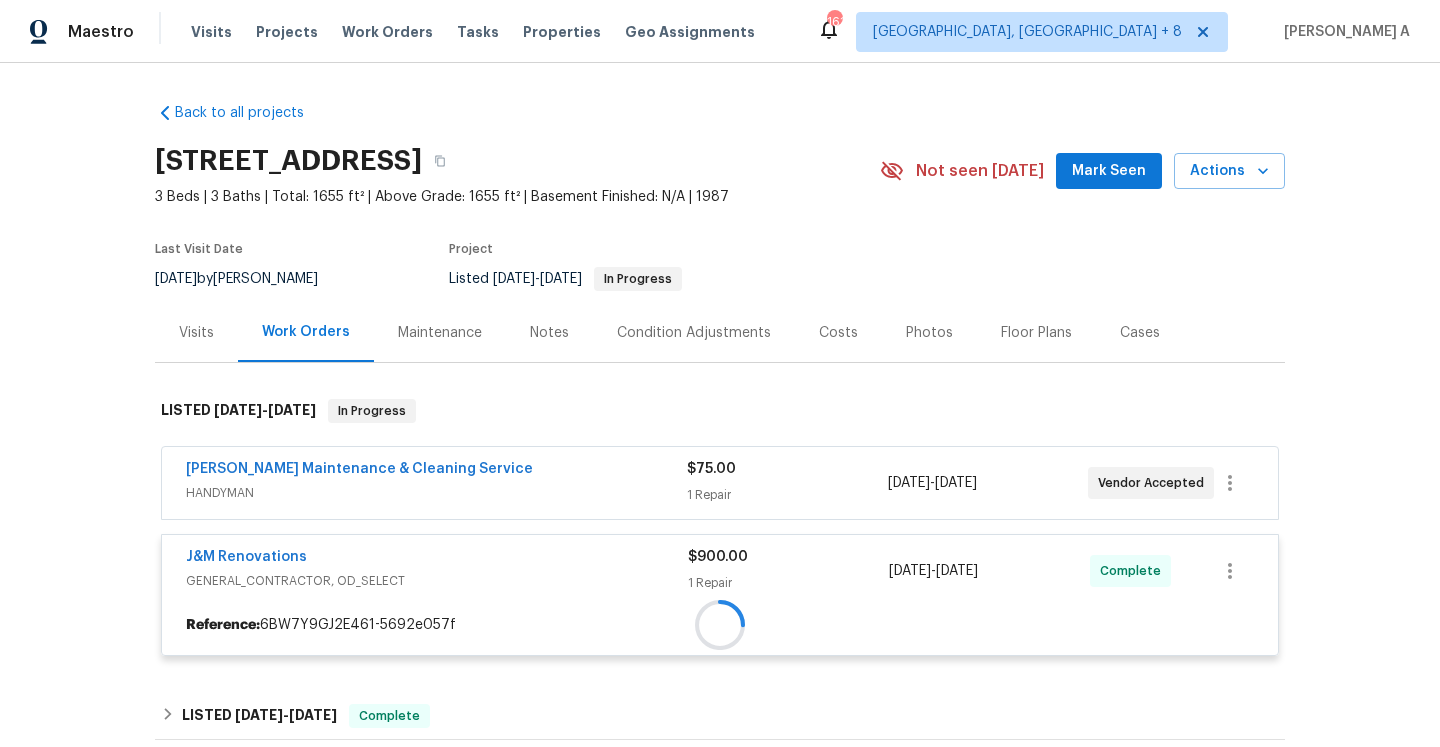 scroll, scrollTop: 77, scrollLeft: 0, axis: vertical 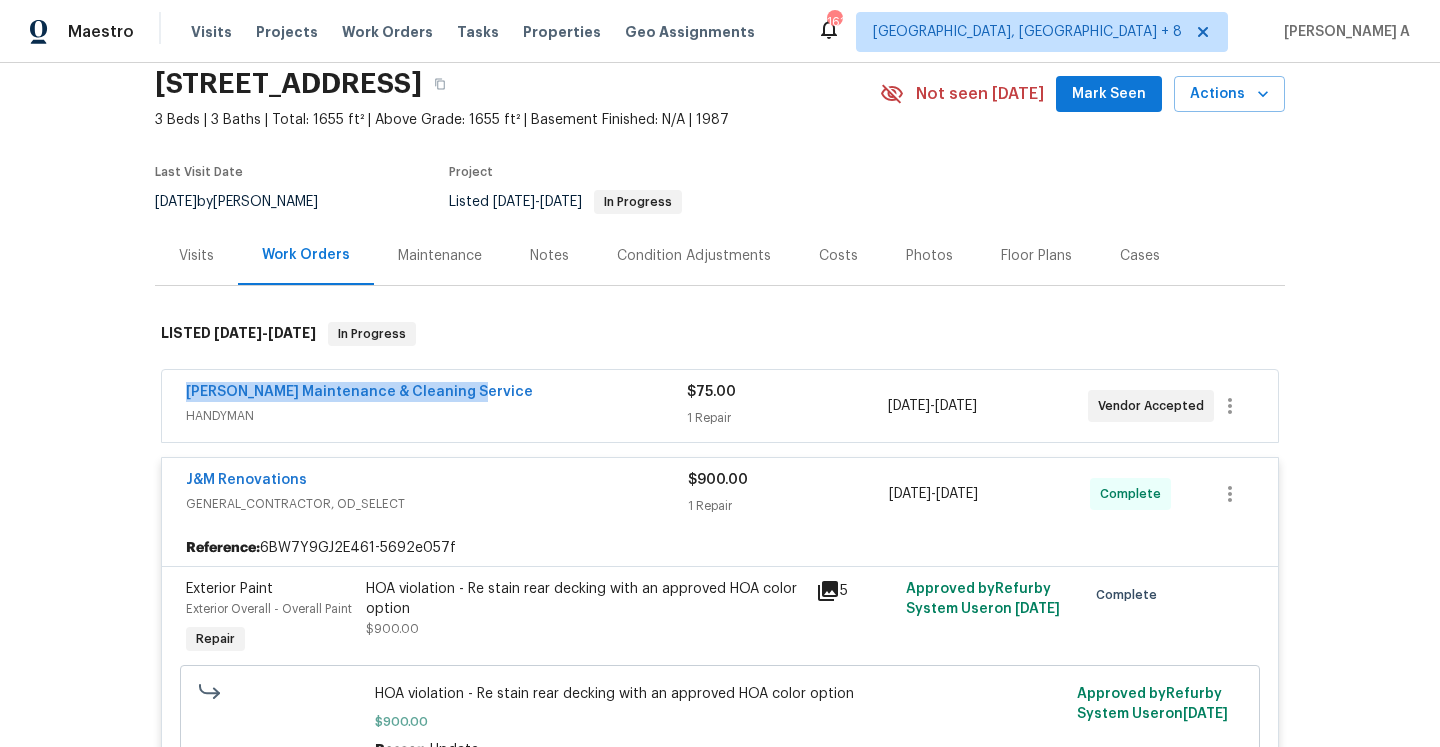 drag, startPoint x: 174, startPoint y: 394, endPoint x: 464, endPoint y: 394, distance: 290 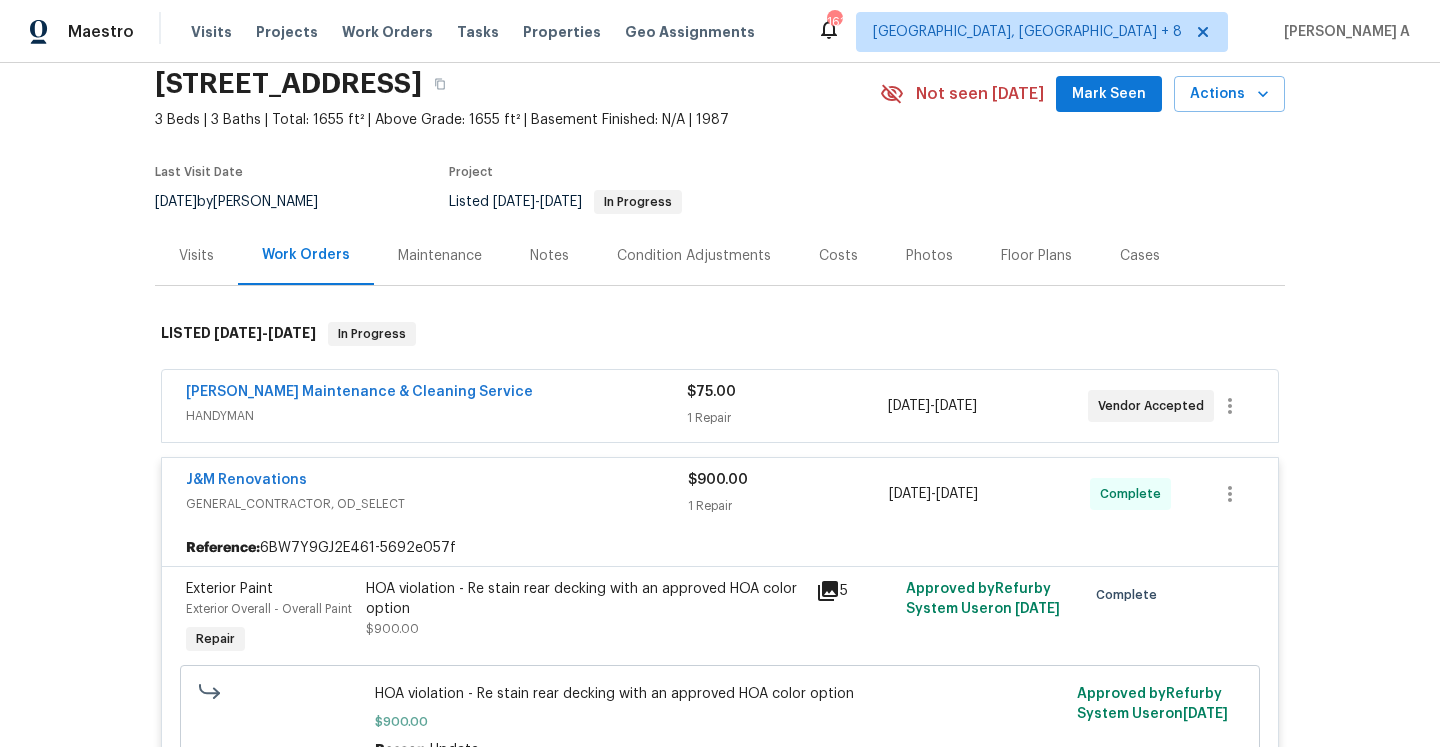 click on "J&M Renovations" at bounding box center [437, 482] 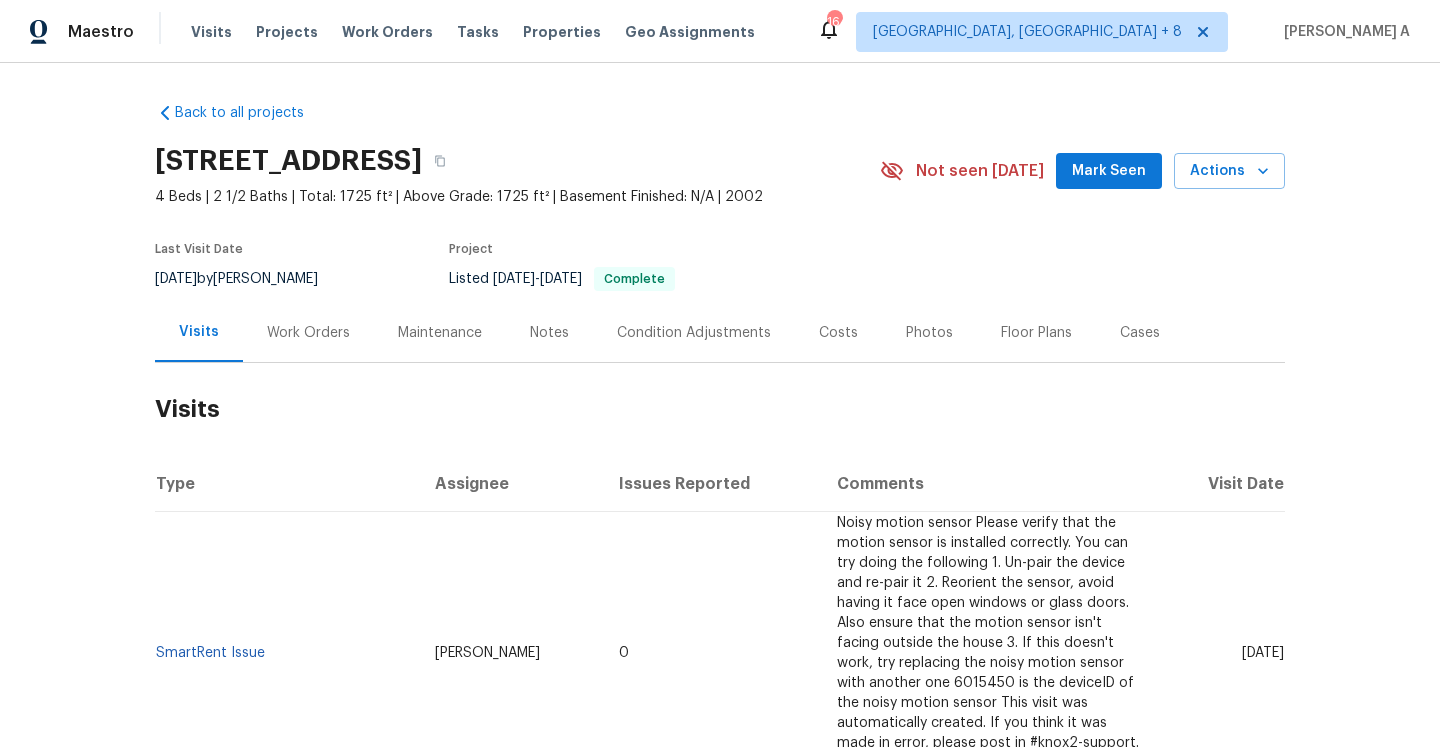 scroll, scrollTop: 0, scrollLeft: 0, axis: both 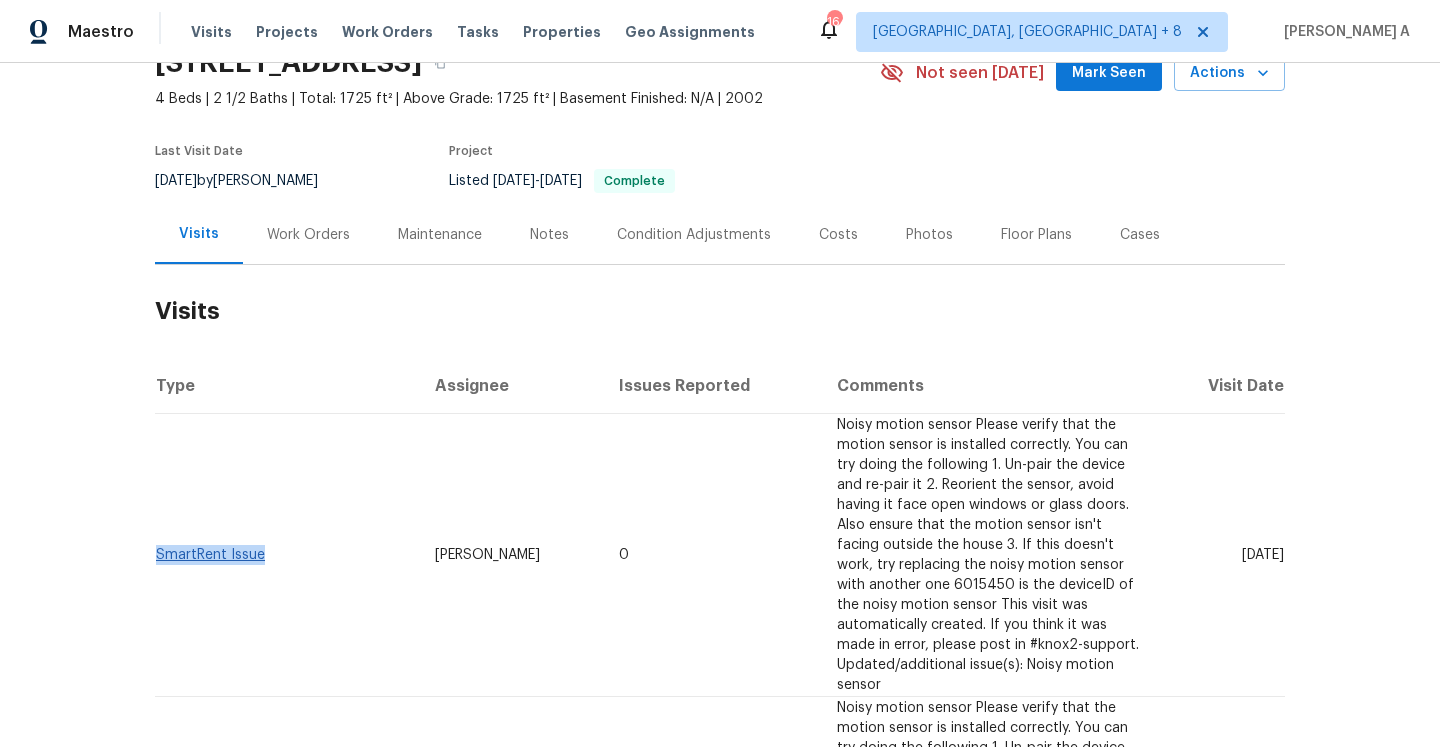 drag, startPoint x: 269, startPoint y: 562, endPoint x: 160, endPoint y: 558, distance: 109.07337 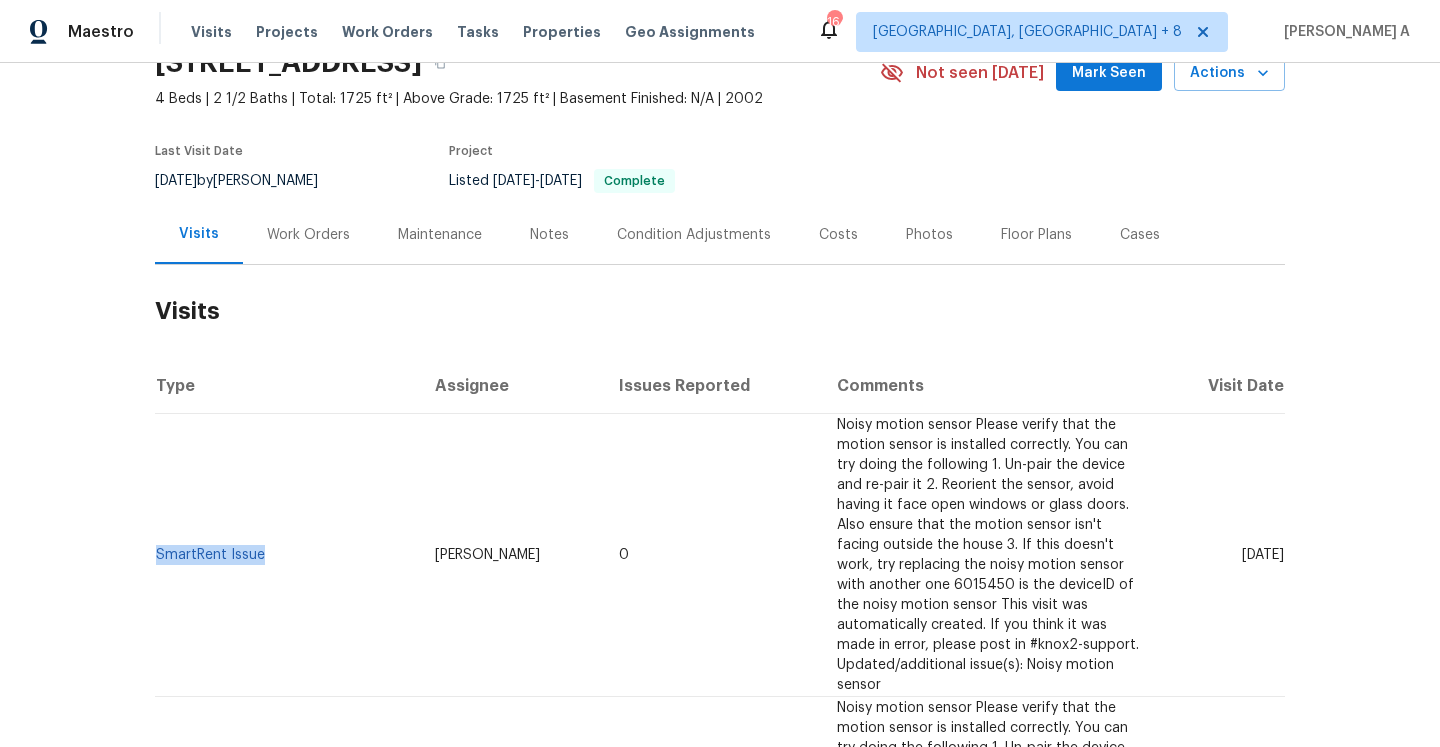 copy on "SmartRent Issue" 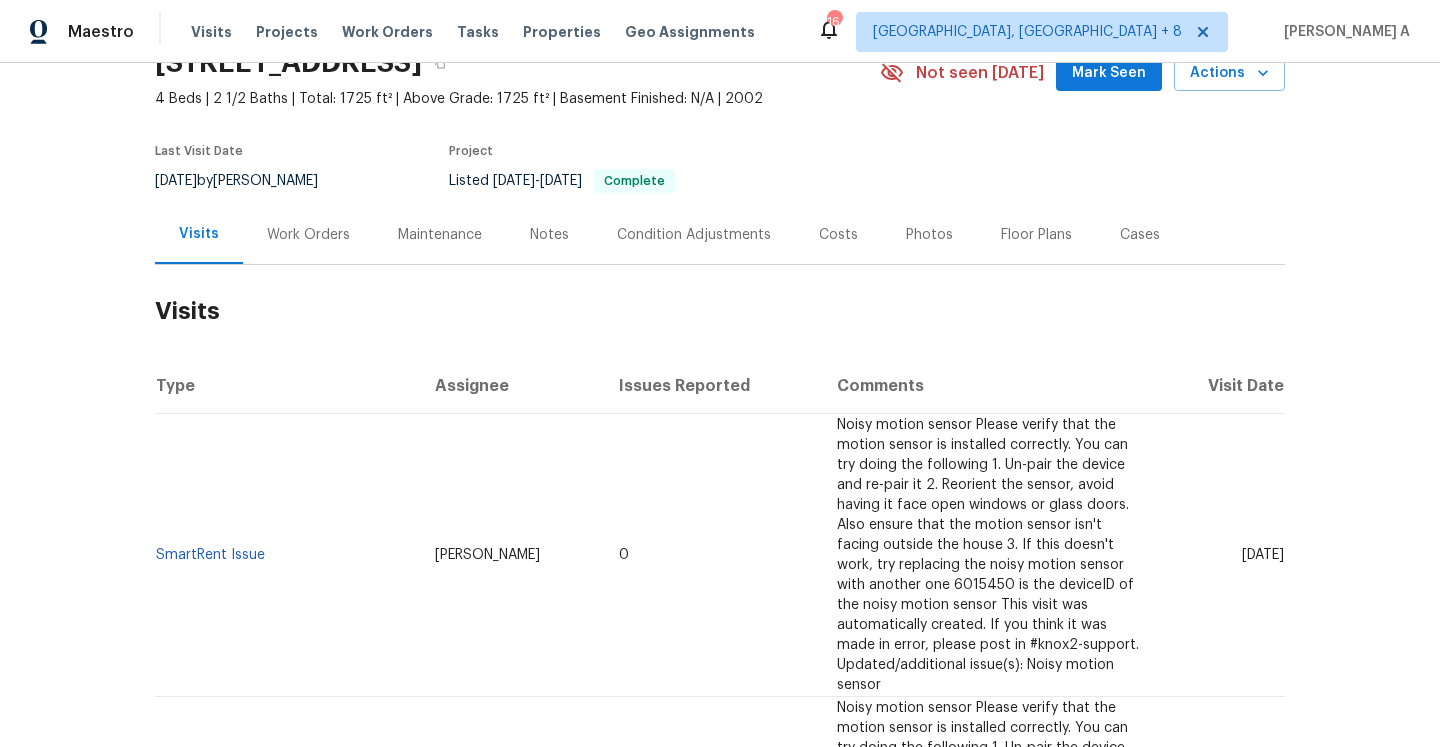 click on "Work Orders" at bounding box center (308, 235) 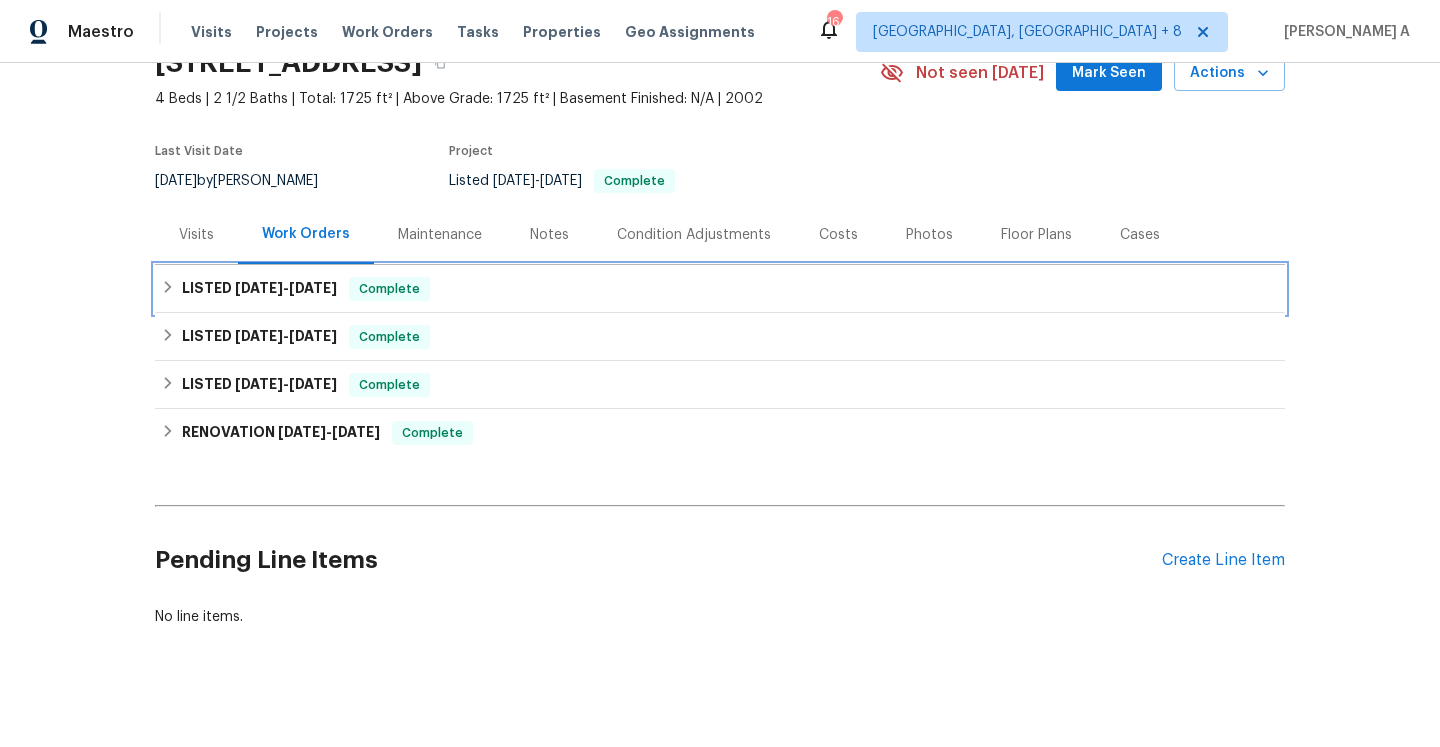 click on "LISTED   6/25/25  -  6/25/25" at bounding box center [259, 289] 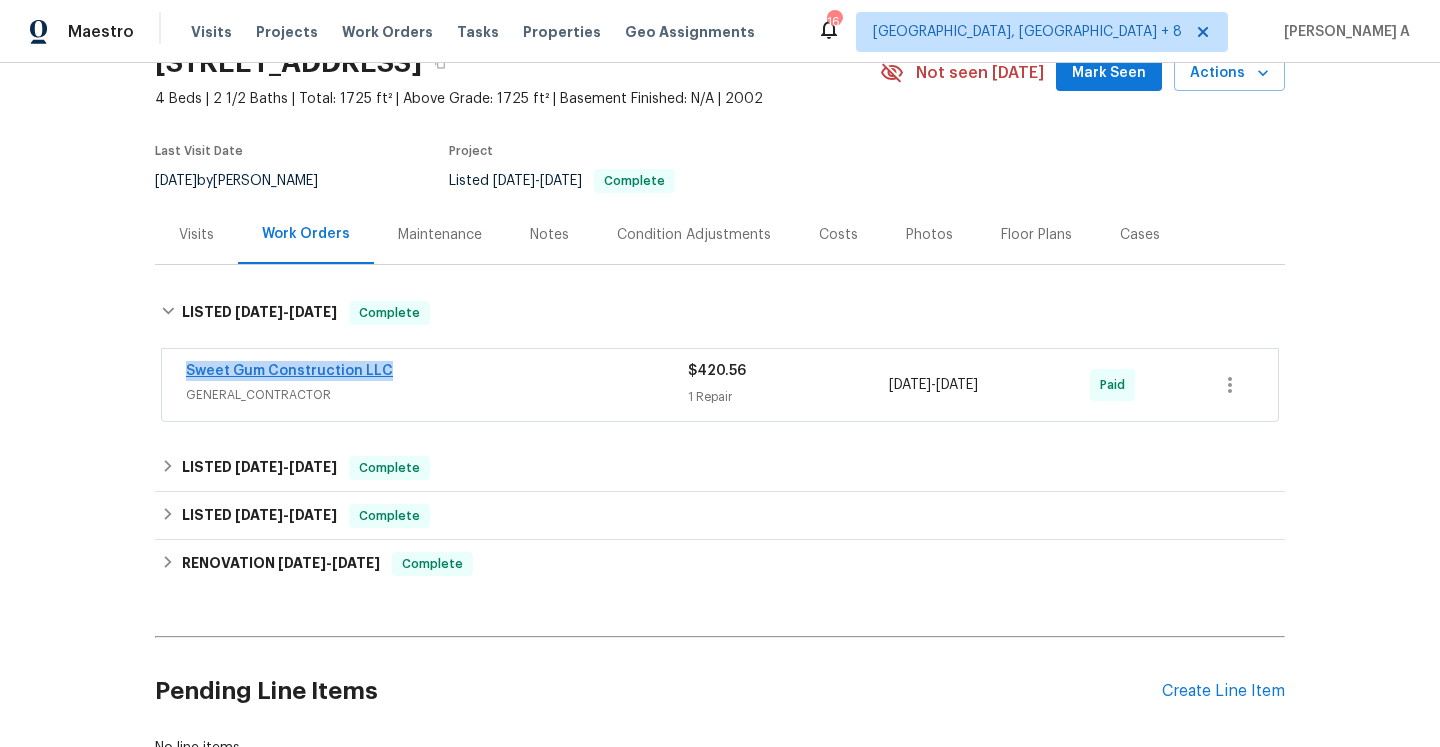 drag, startPoint x: 404, startPoint y: 377, endPoint x: 188, endPoint y: 375, distance: 216.00926 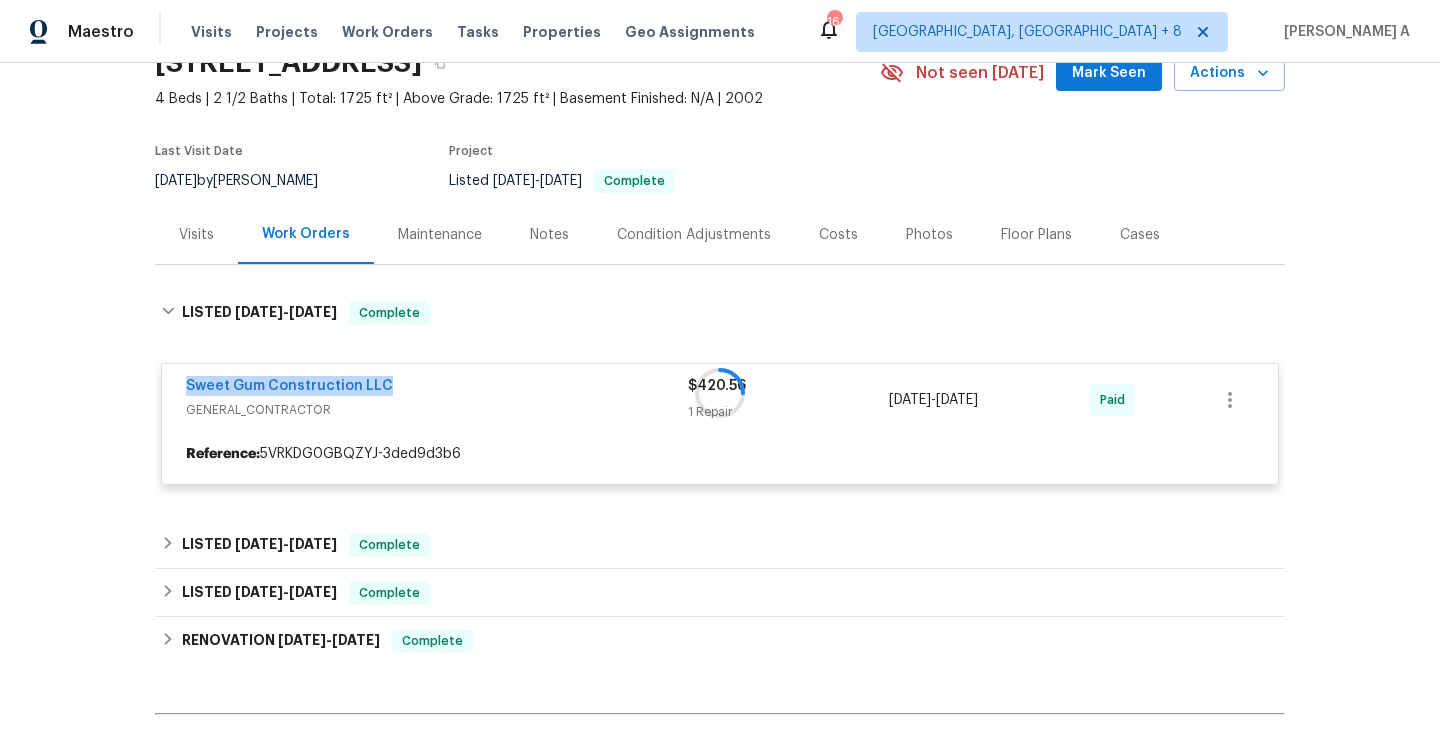 copy on "Sweet Gum Construction LLC" 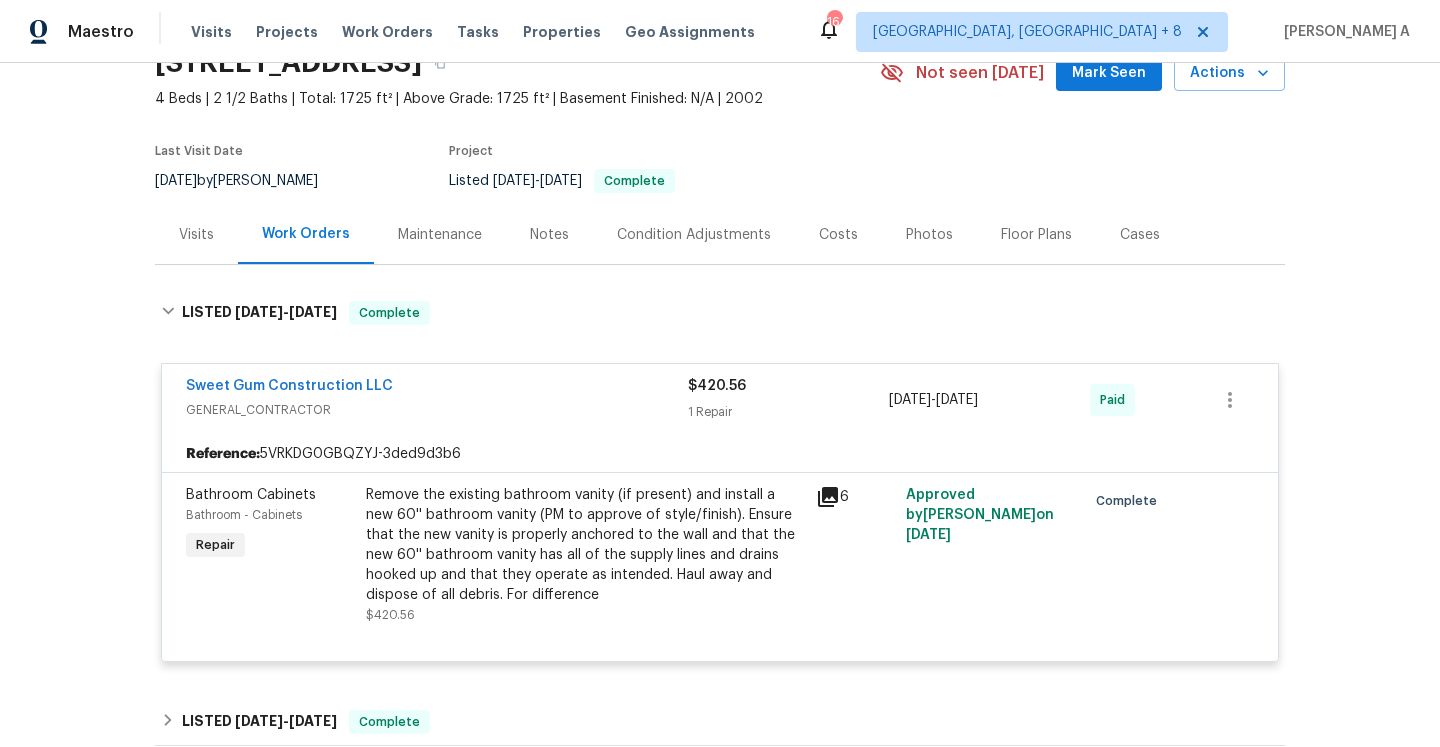 click on "Visits" at bounding box center [196, 235] 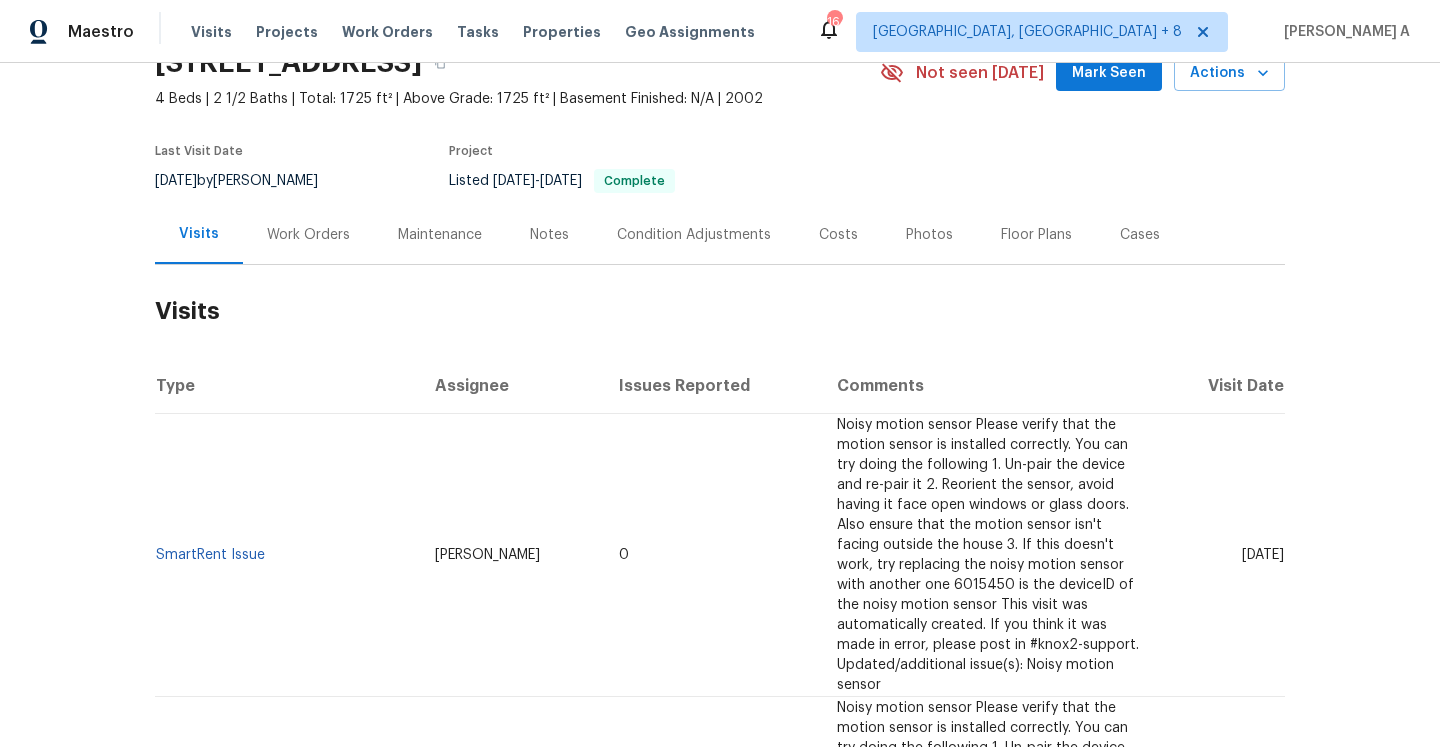 scroll, scrollTop: 0, scrollLeft: 0, axis: both 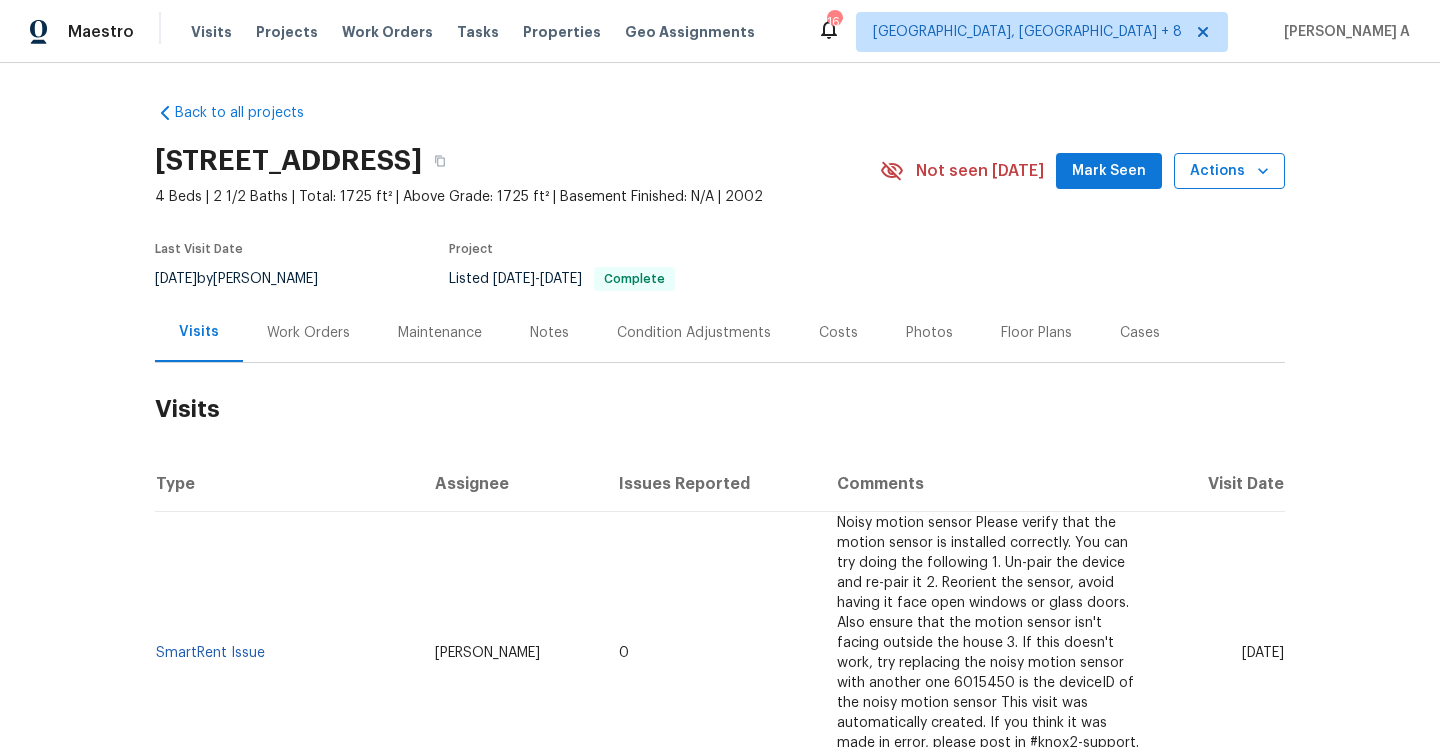 click on "Actions" at bounding box center (1229, 171) 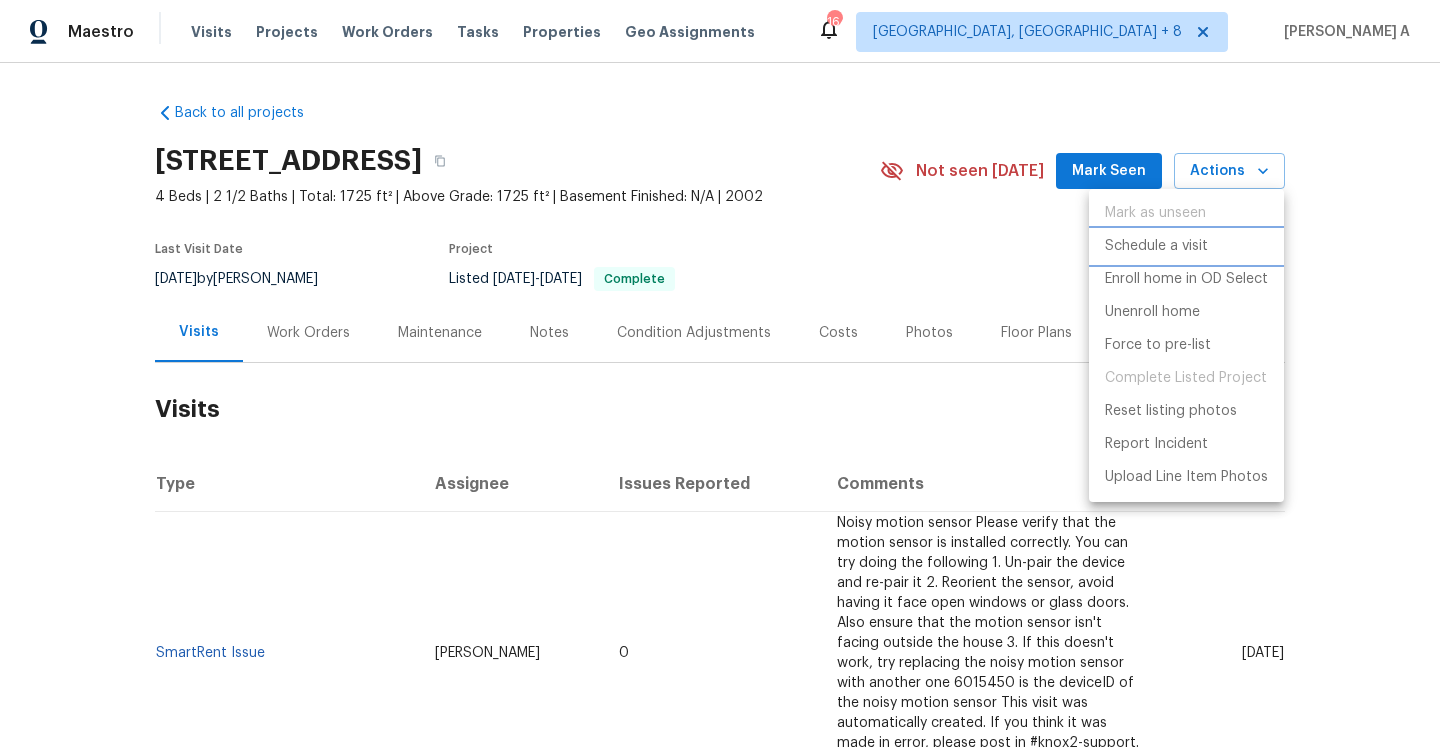click on "Schedule a visit" at bounding box center (1156, 246) 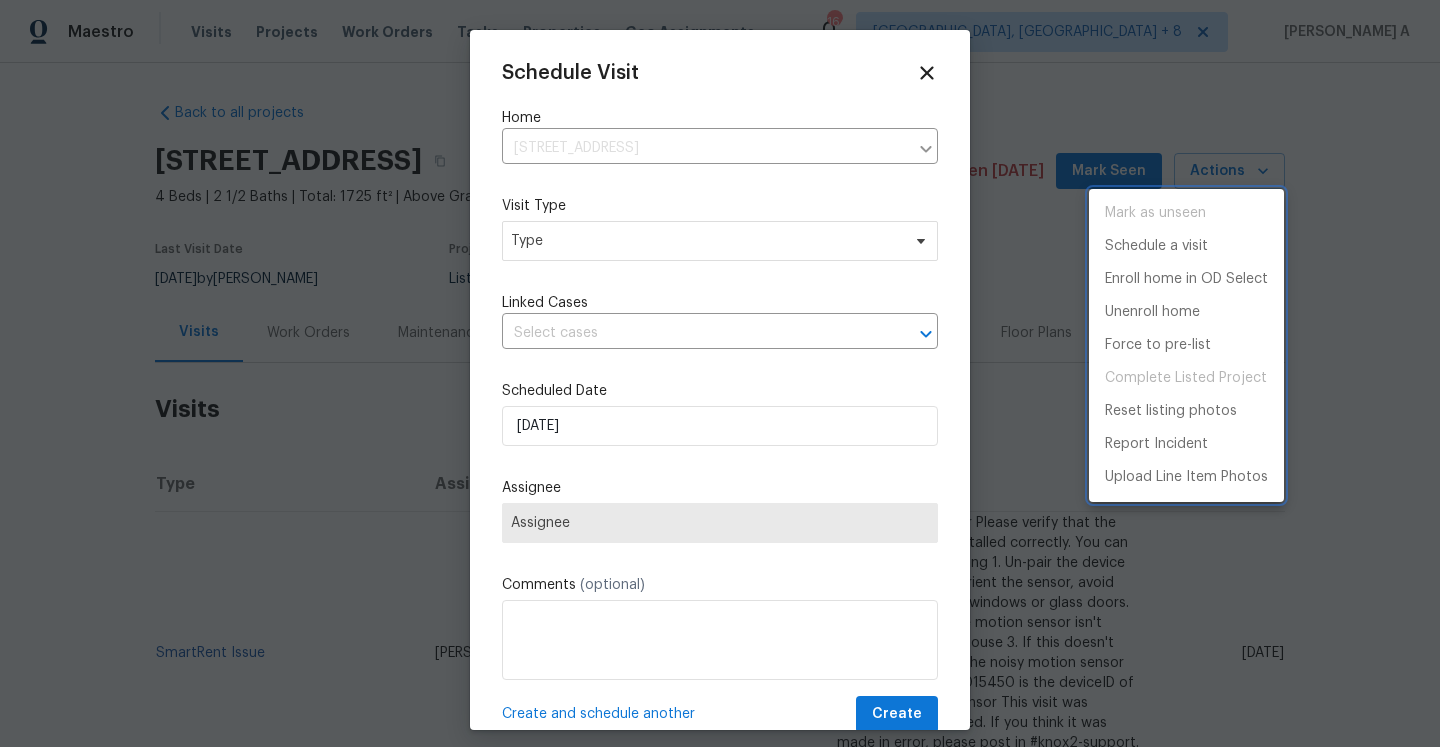 click at bounding box center [720, 373] 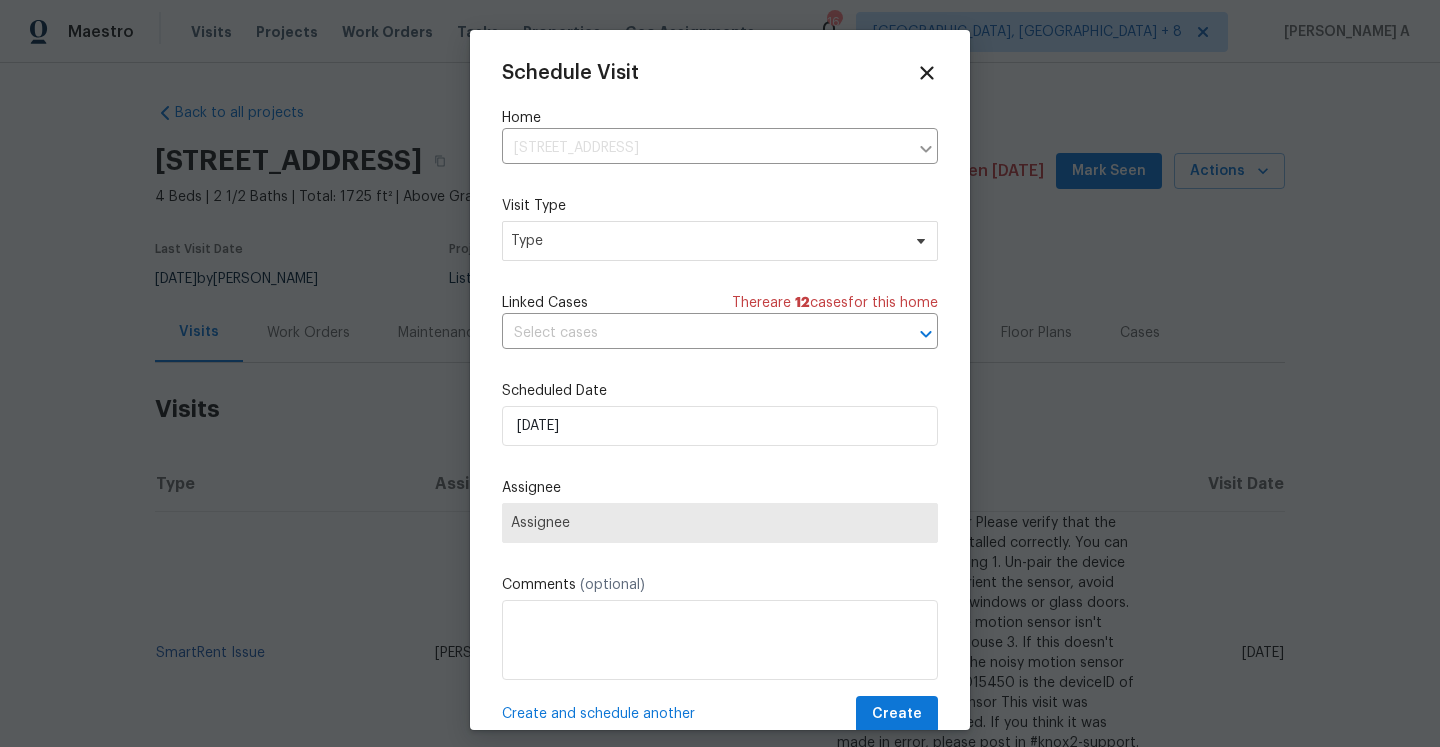 click on "Mark as unseen Schedule a visit Enroll home in OD Select Unenroll home Force to pre-list Complete Listed Project   Reset listing photos Report Incident Upload Line Item Photos" at bounding box center (720, 373) 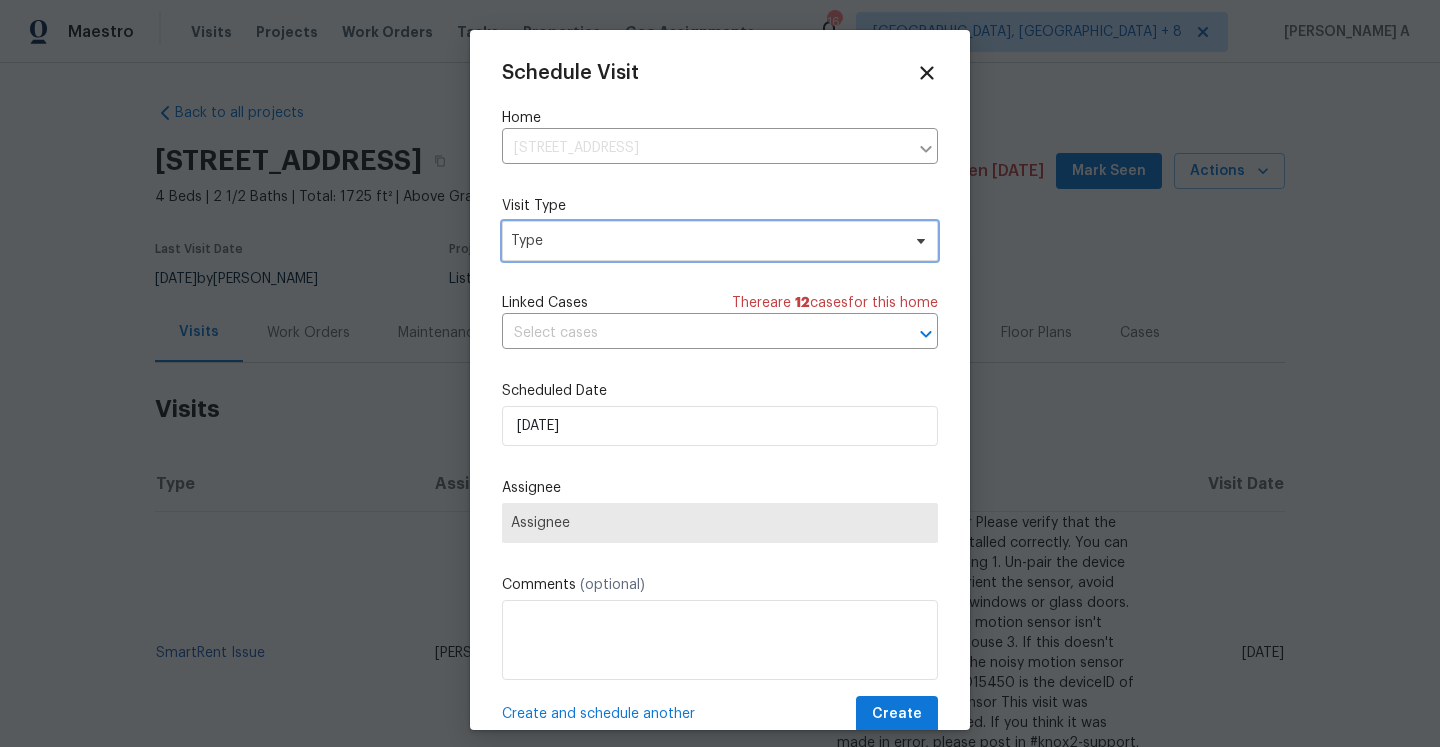 click on "Type" at bounding box center (720, 241) 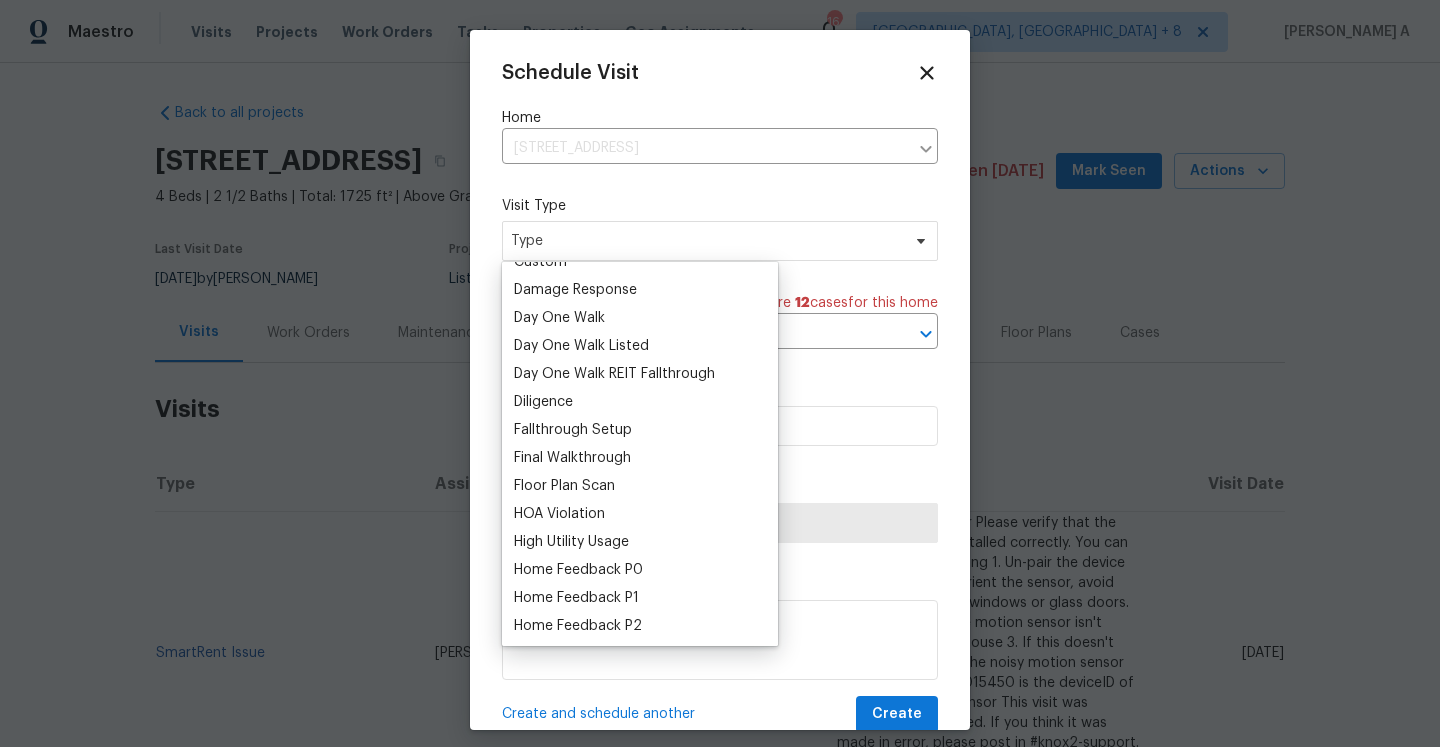 scroll, scrollTop: 472, scrollLeft: 0, axis: vertical 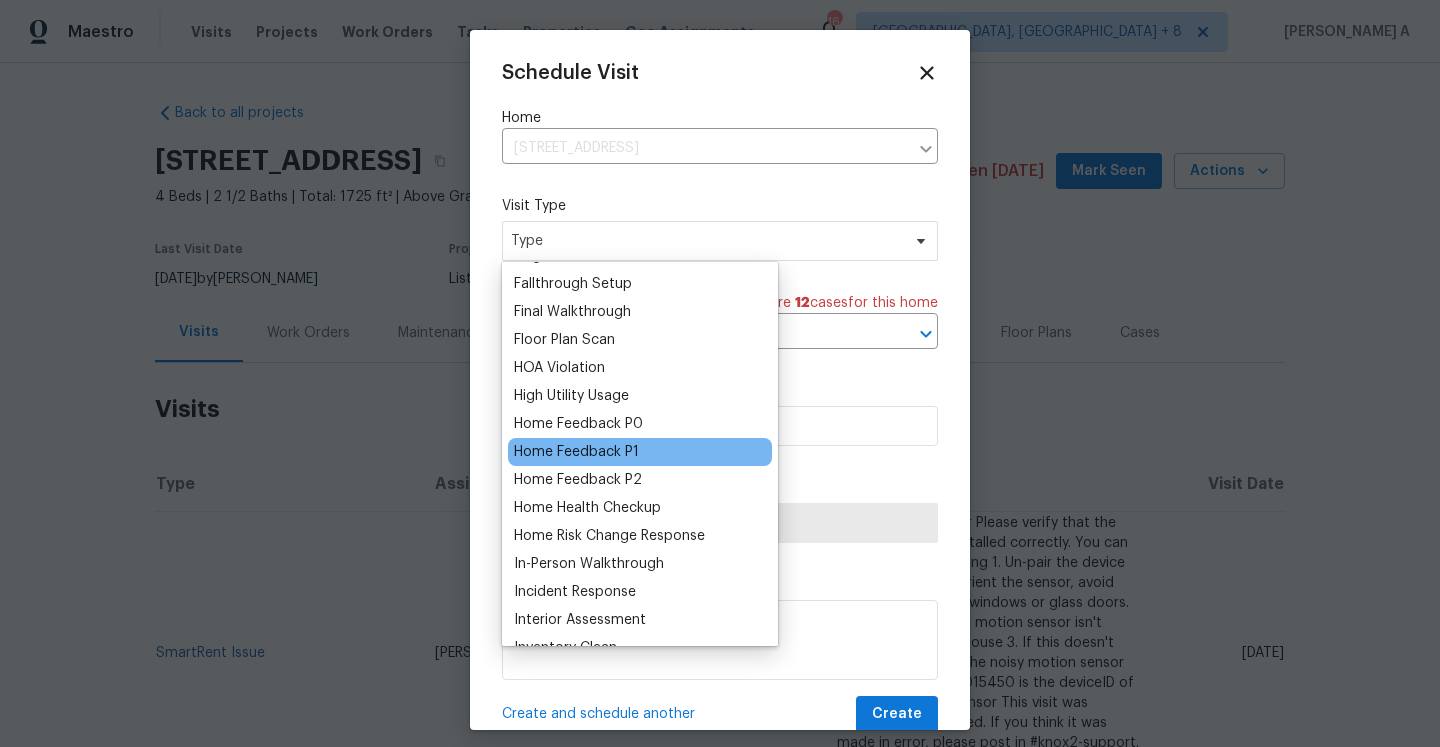 click on "Home Feedback P1" at bounding box center (576, 452) 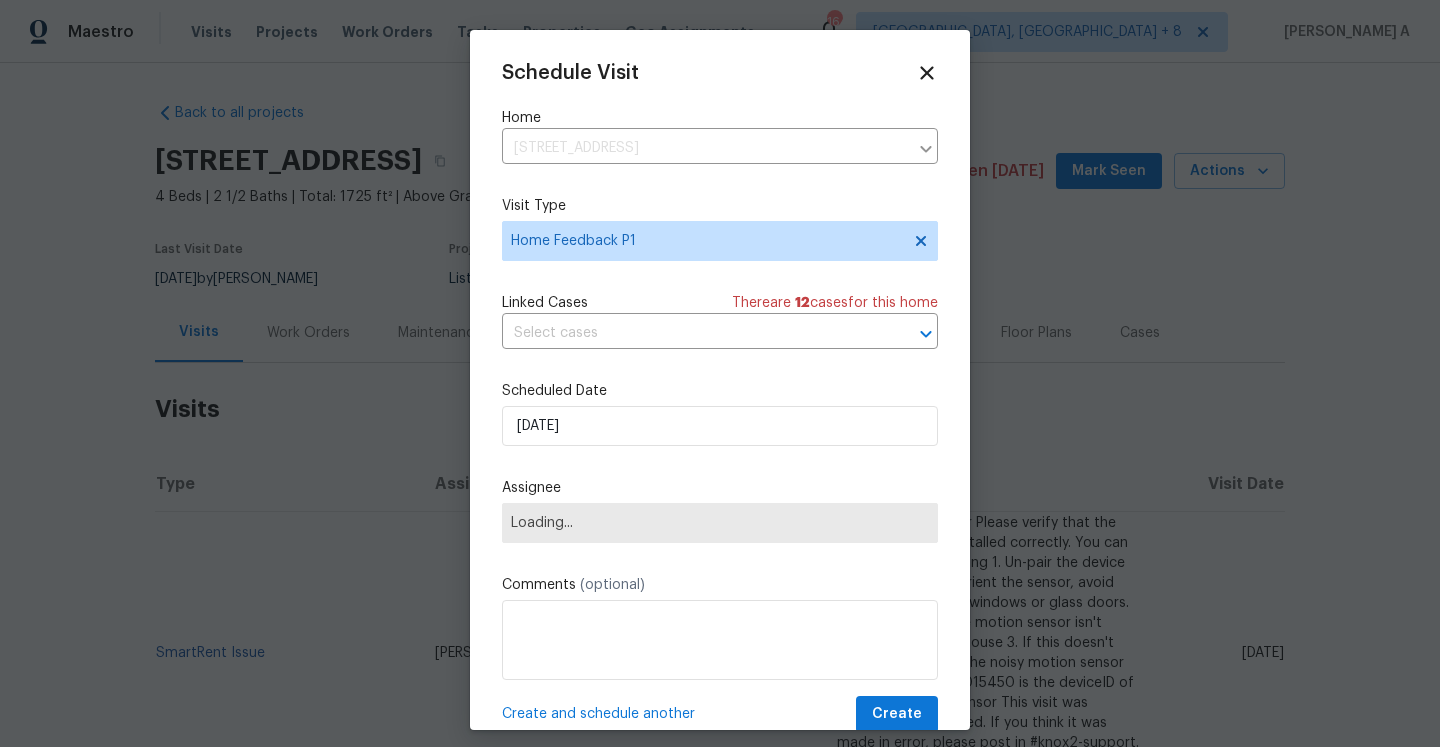 click on "Schedule Visit Home   1216 Briarwood Dr, Mebane, NC 27302 ​ Visit Type   Home Feedback P1 Linked Cases There  are   12  case s  for this home   ​ Scheduled Date   7/16/2025 Assignee   Loading... Comments   (optional) Create and schedule another Create" at bounding box center (720, 397) 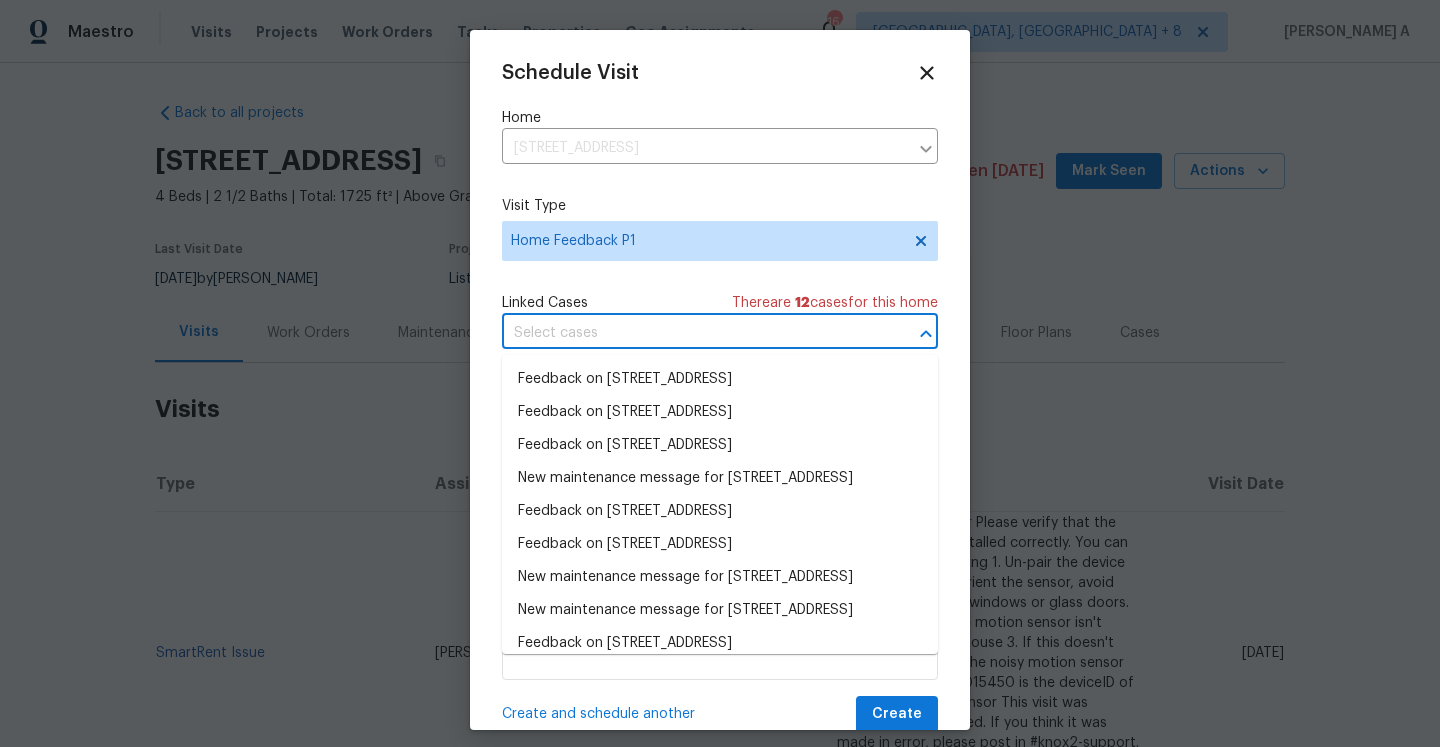 click at bounding box center [692, 333] 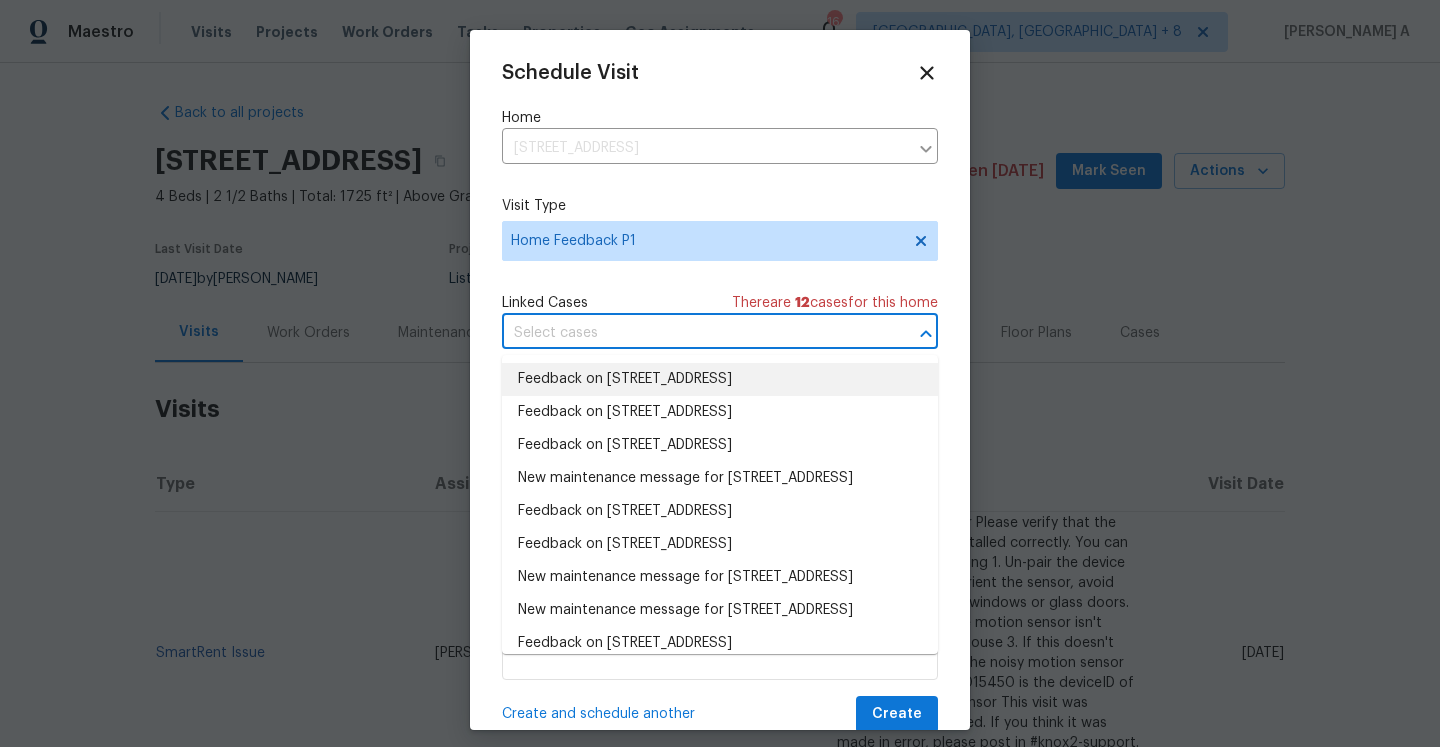 click on "Feedback on 1216 Briarwood Dr, Mebane, NC 27302" at bounding box center [720, 379] 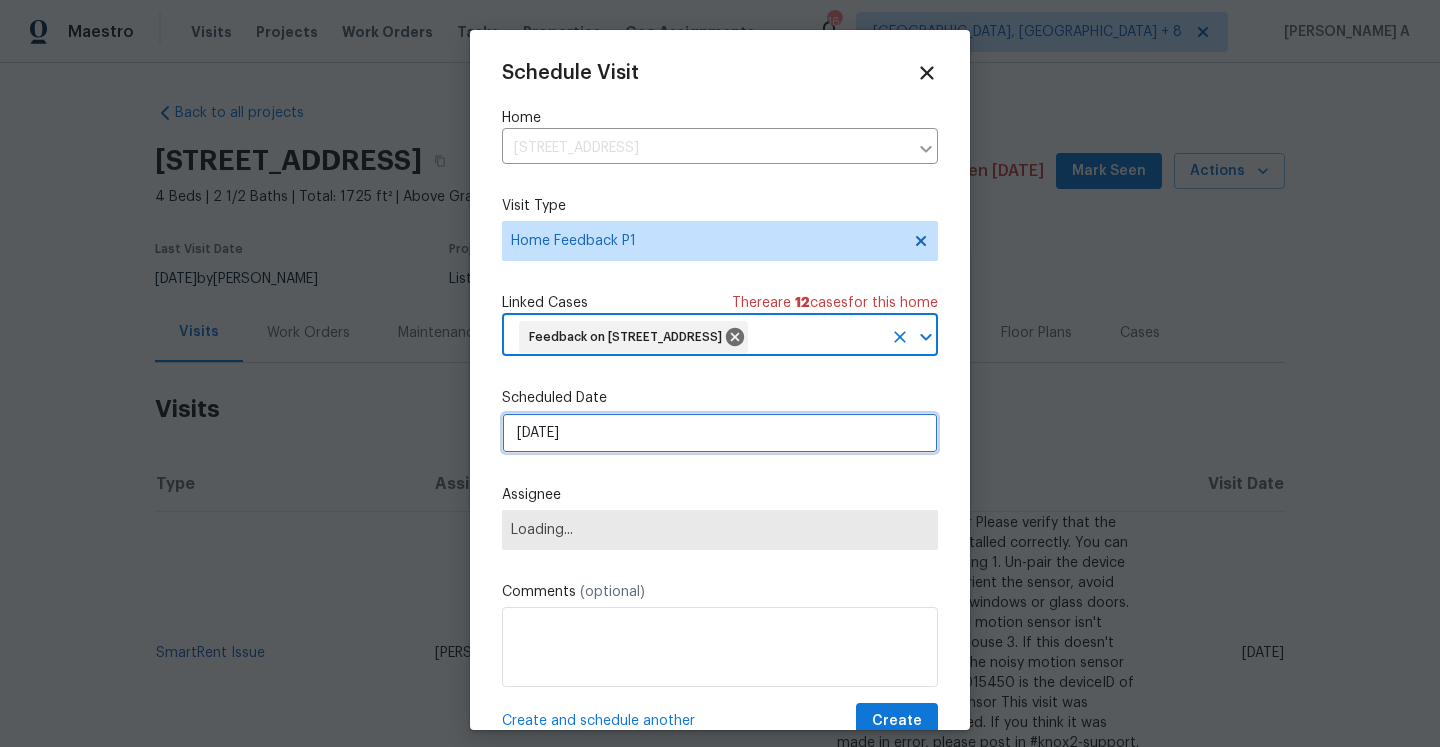 click on "7/16/2025" at bounding box center [720, 433] 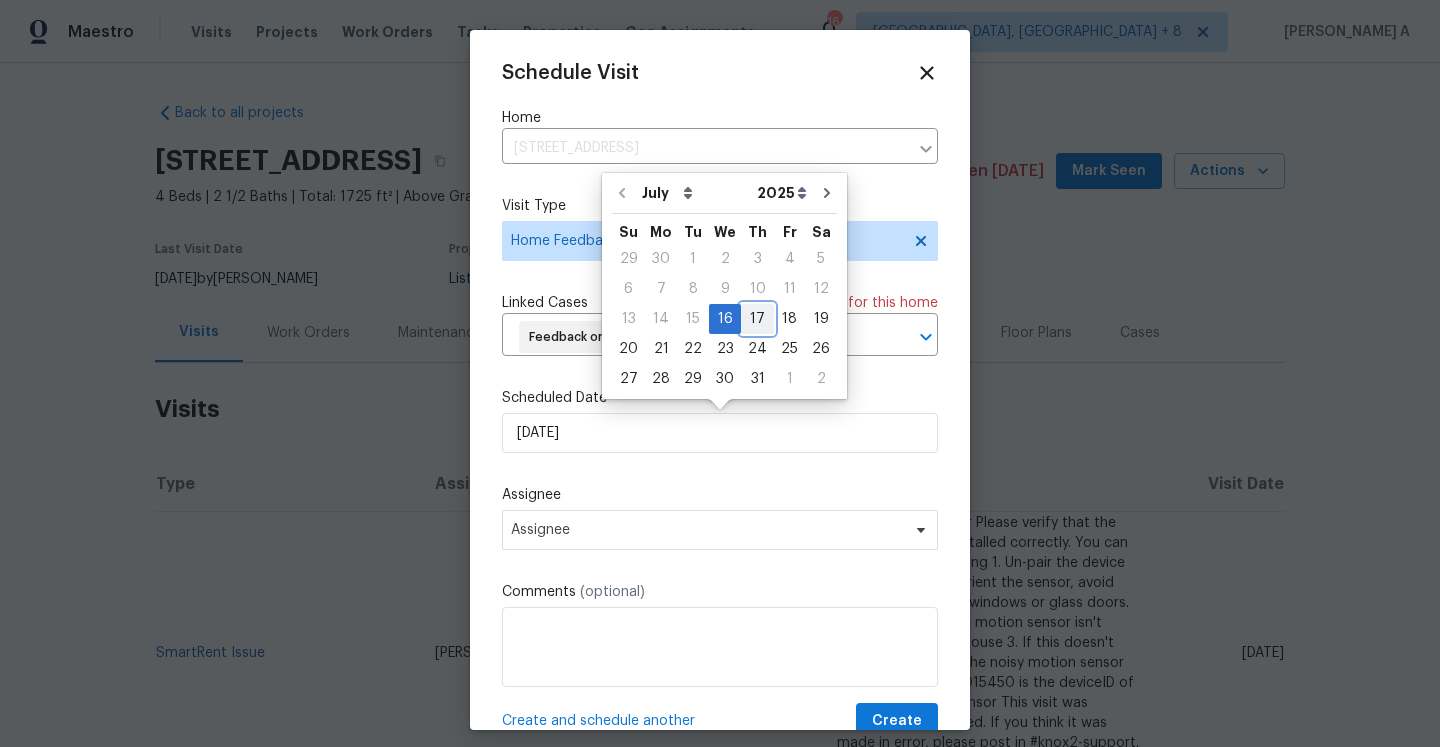 drag, startPoint x: 756, startPoint y: 317, endPoint x: 755, endPoint y: 370, distance: 53.009434 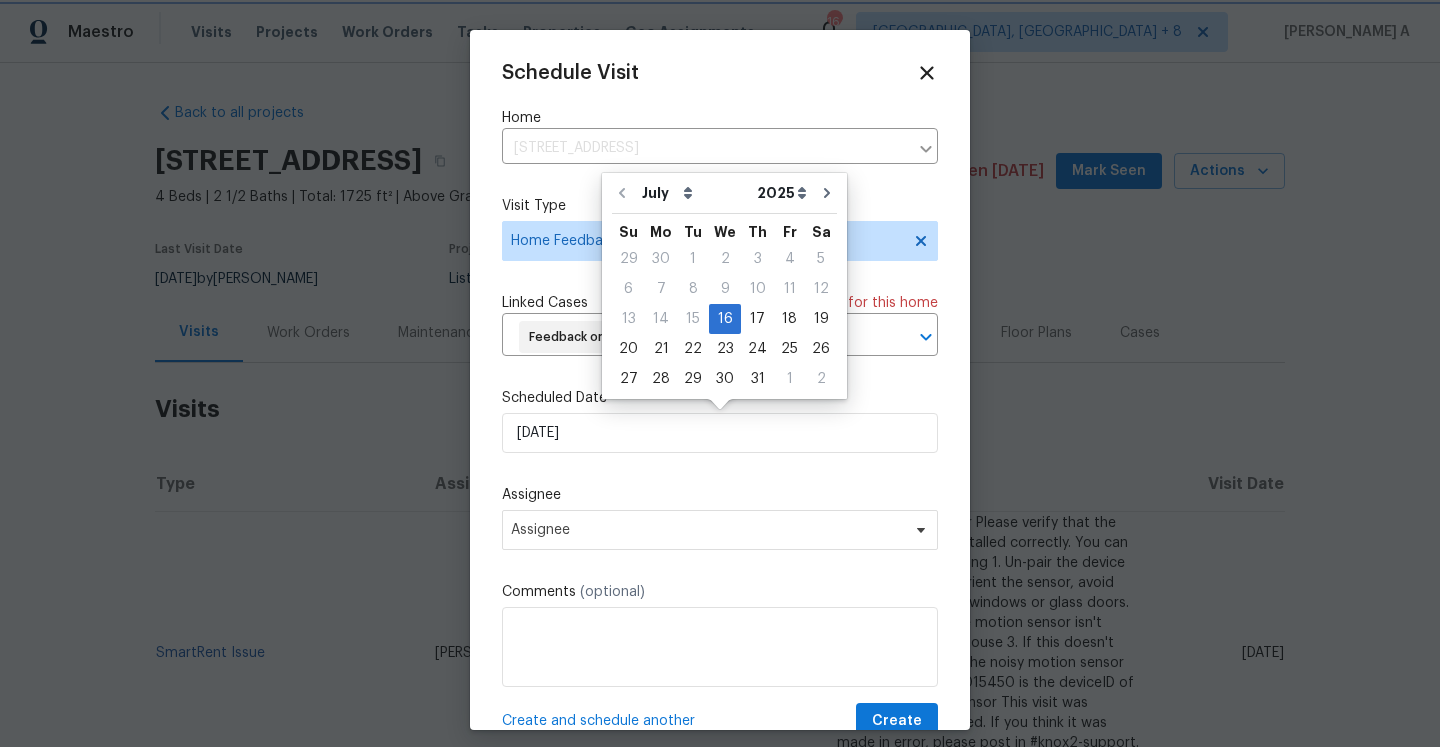 type on "7/17/2025" 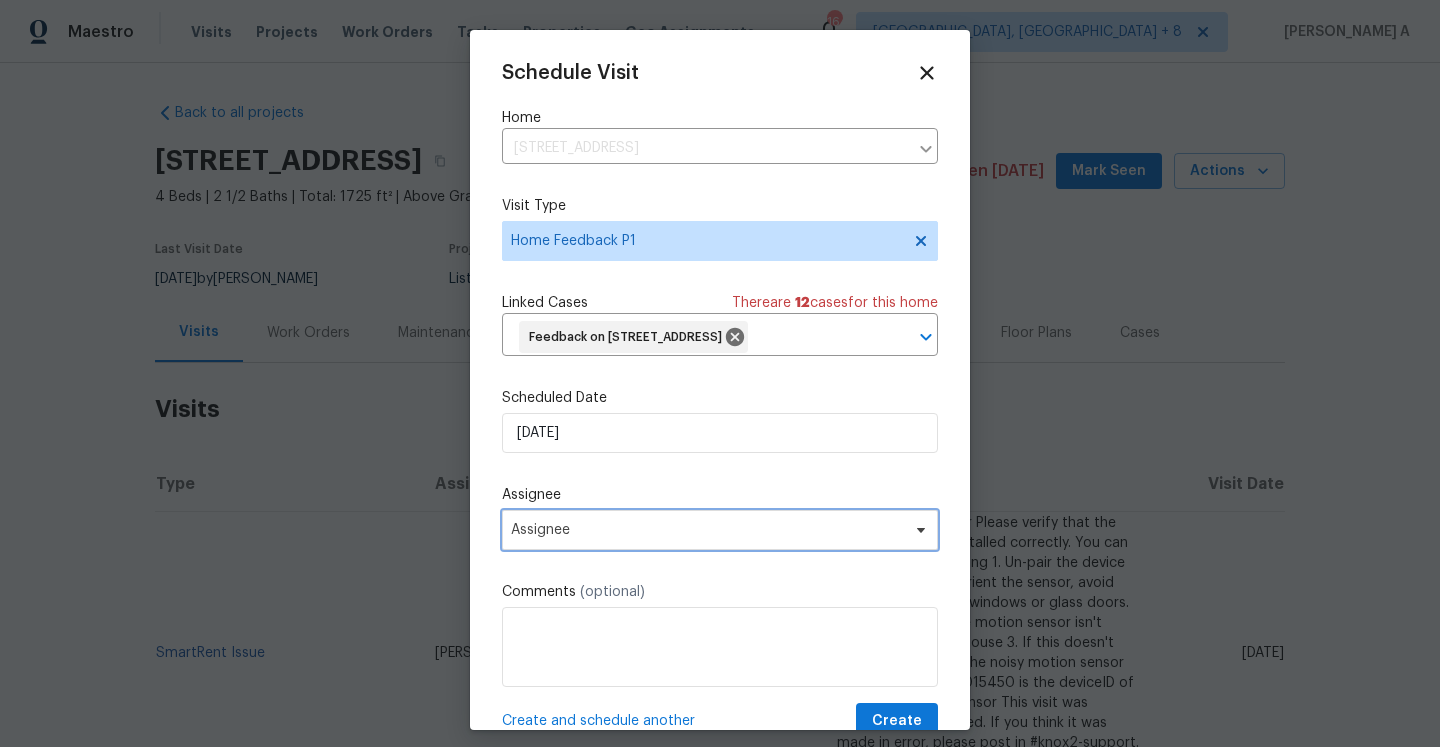 click on "Assignee" at bounding box center [720, 530] 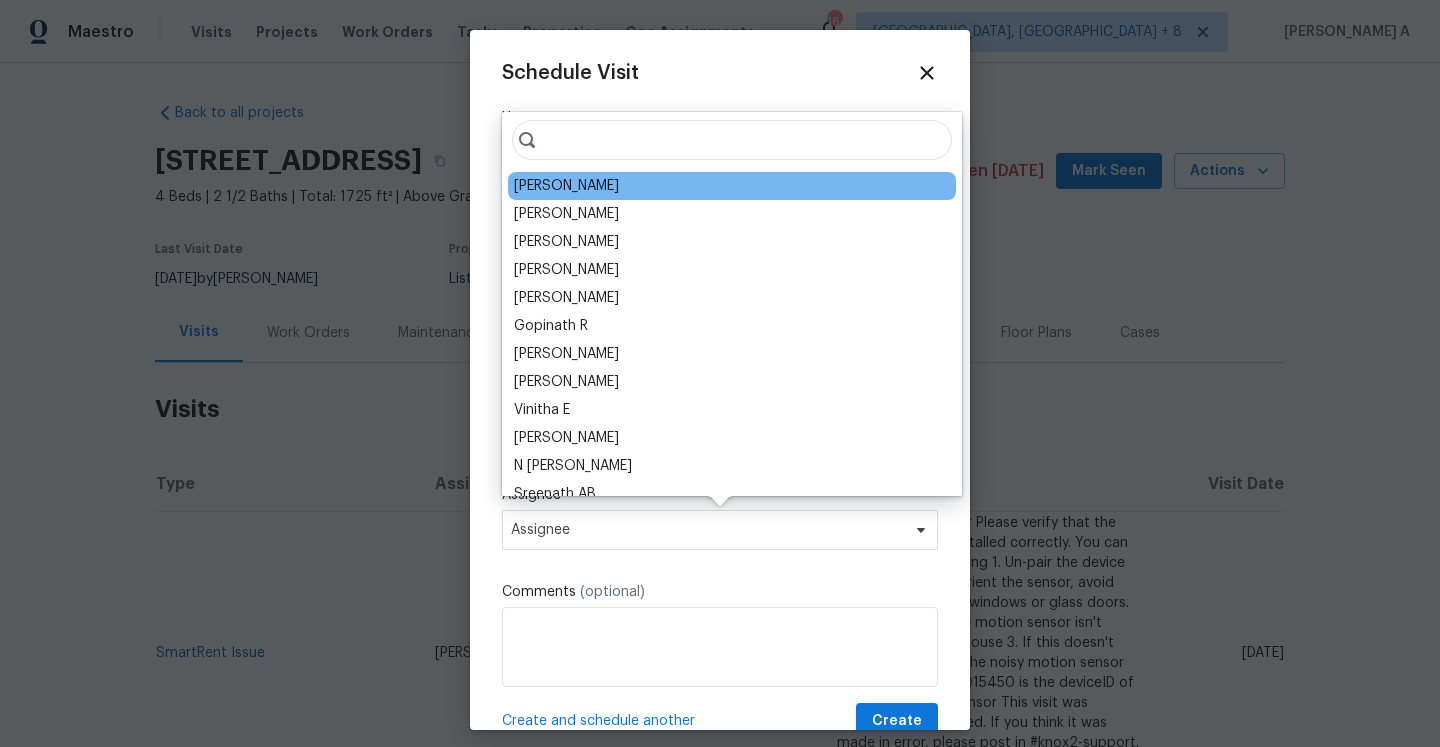 click on "[PERSON_NAME]" at bounding box center (566, 186) 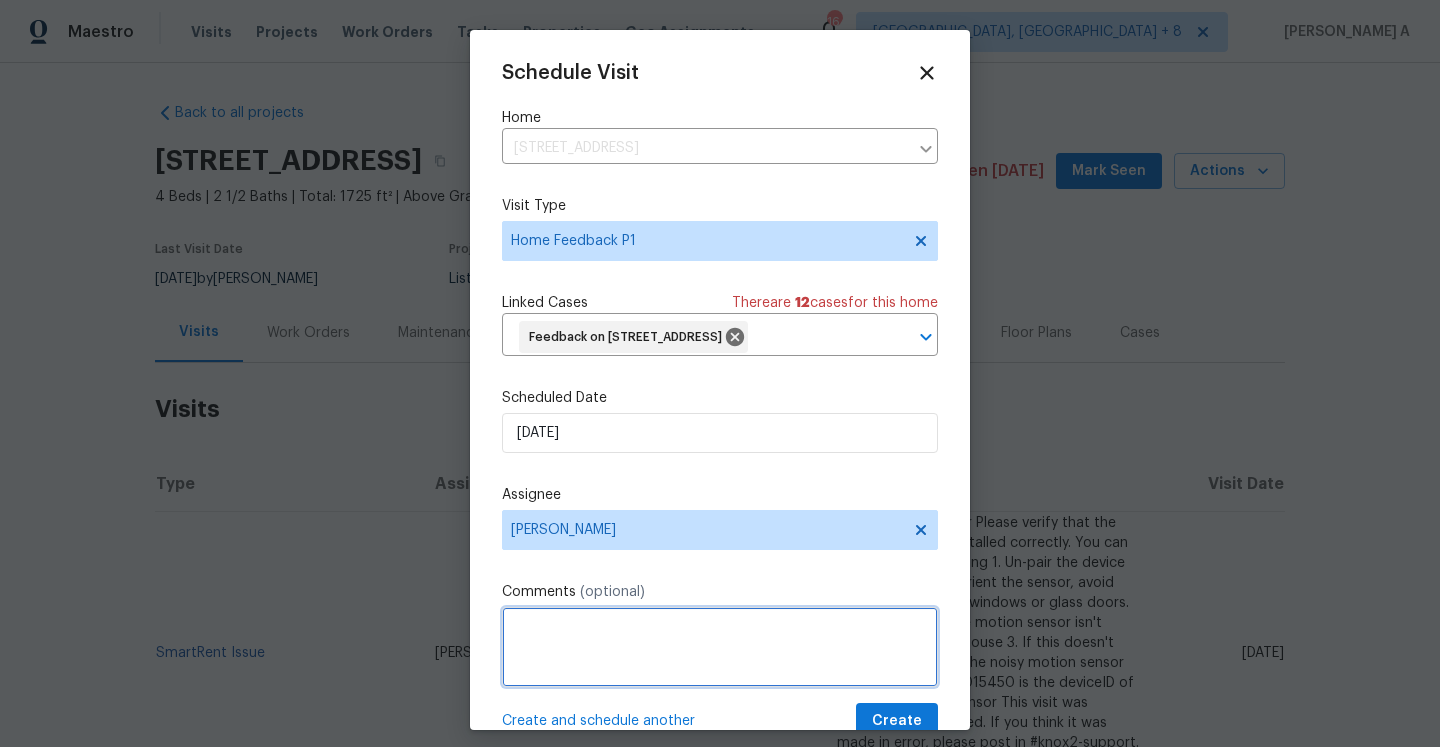 click at bounding box center [720, 647] 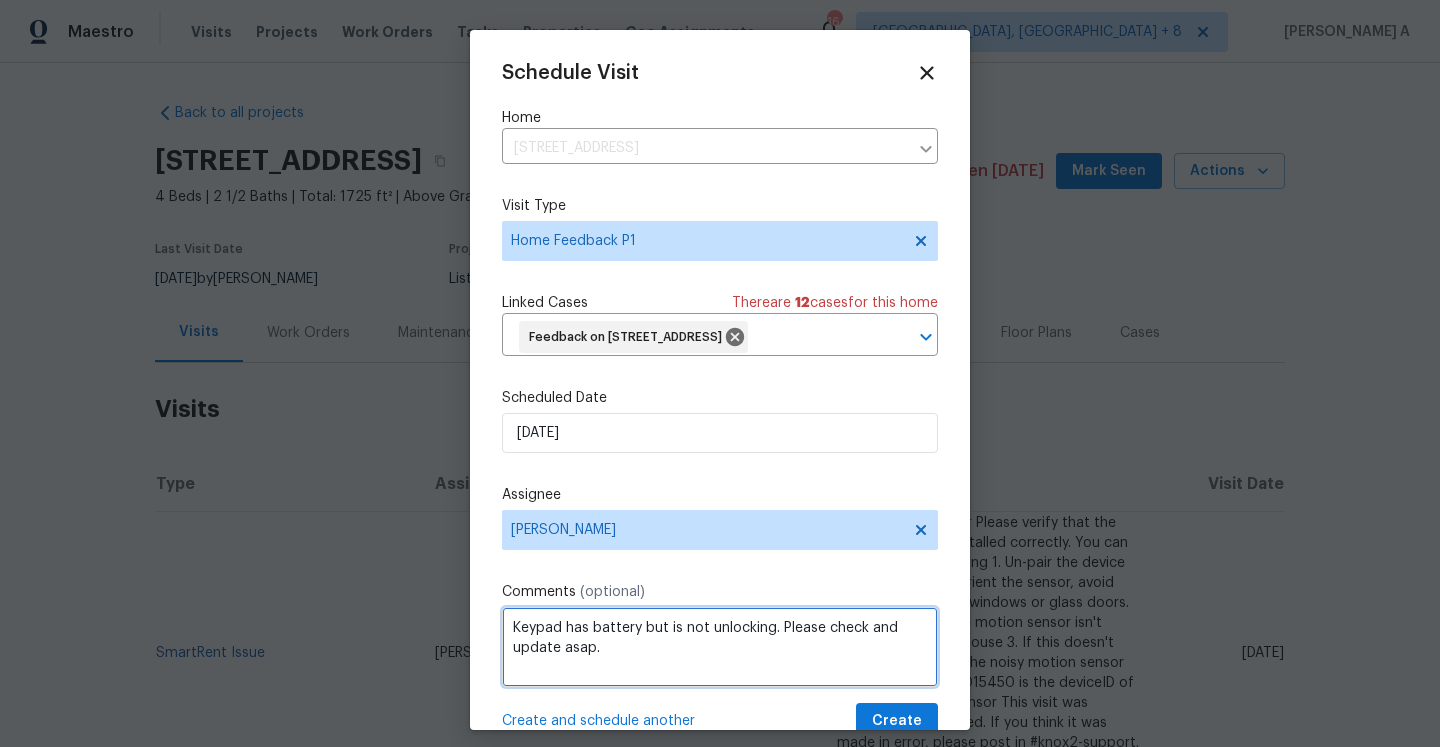scroll, scrollTop: 42, scrollLeft: 0, axis: vertical 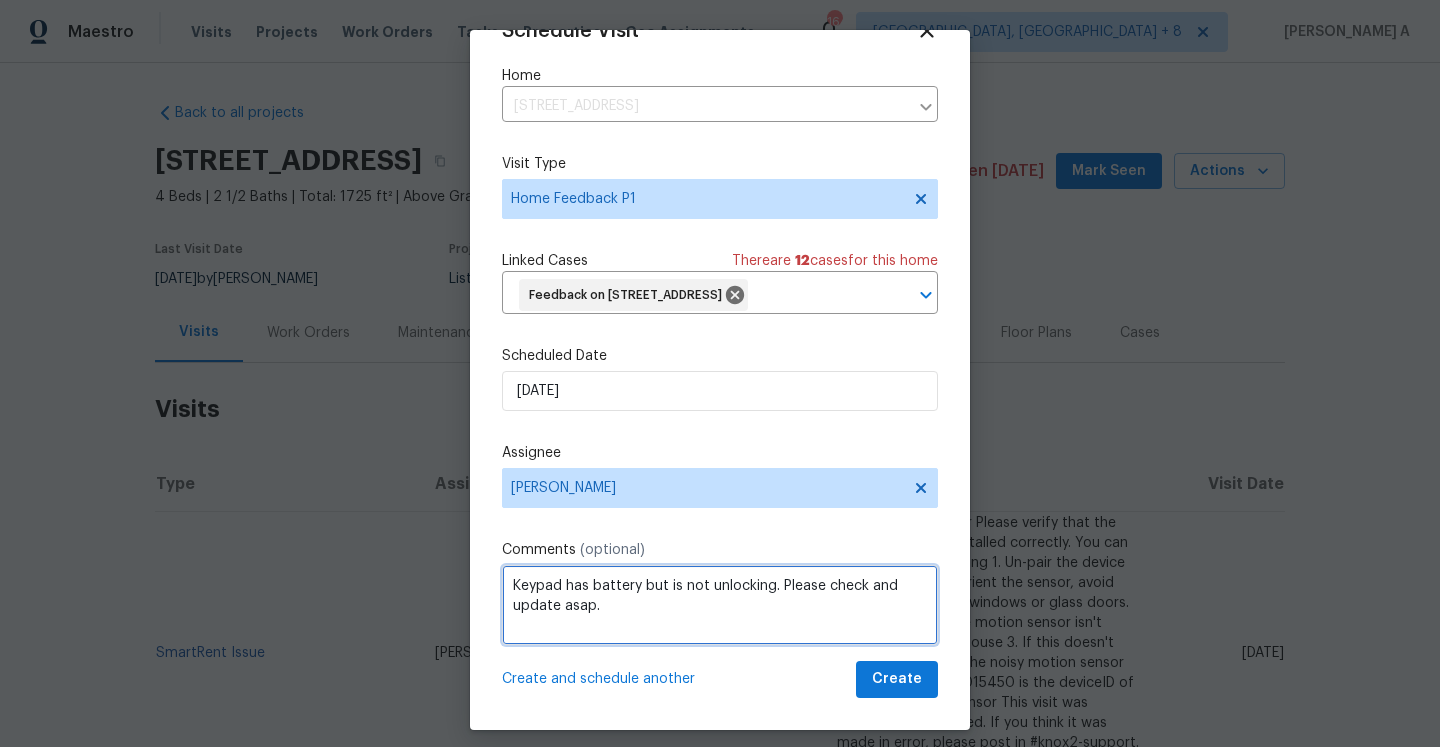 type on "Keypad has battery but is not unlocking. Please check and update asap." 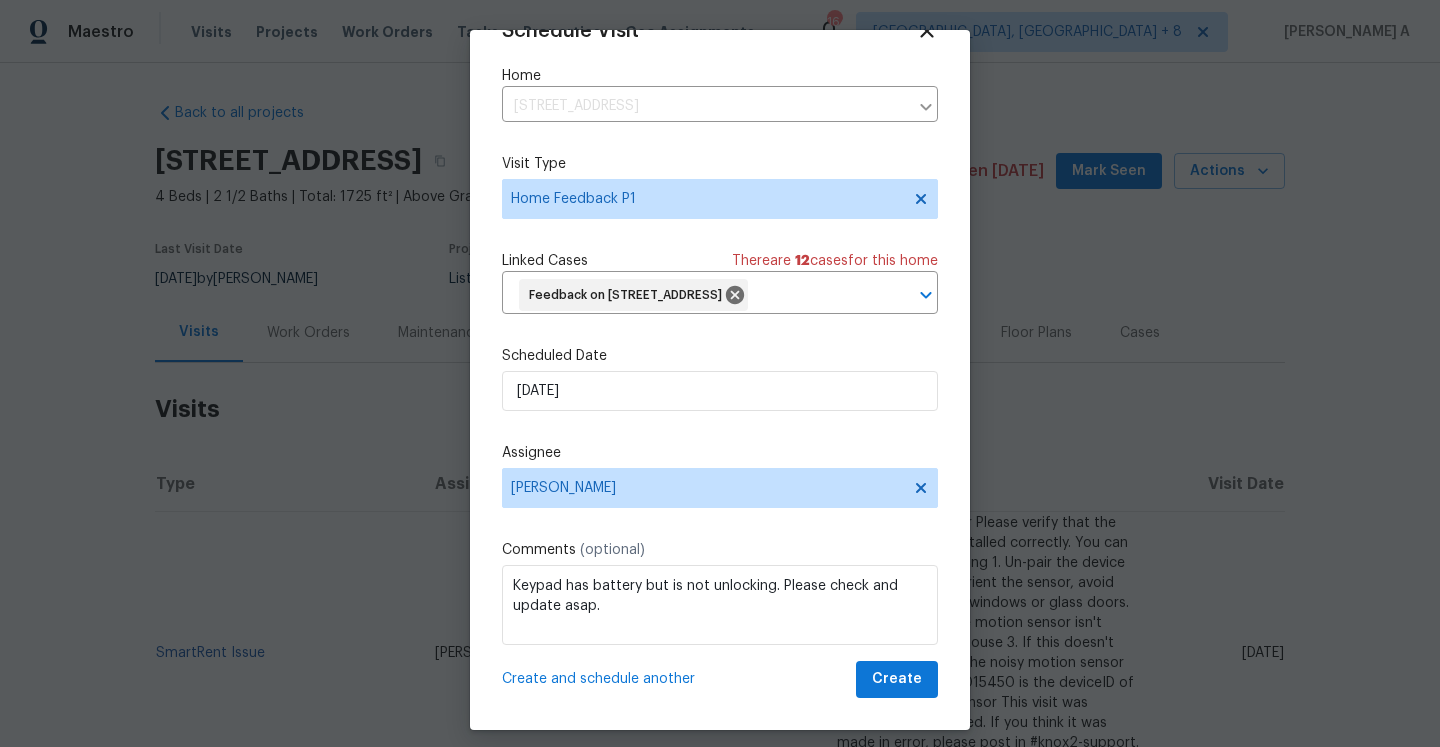 click on "Schedule Visit Home   1216 Briarwood Dr, Mebane, NC 27302 ​ Visit Type   Home Feedback P1 Linked Cases There  are   12  case s  for this home   Feedback on 1216 Briarwood Dr, Mebane, NC 27302 ​ Scheduled Date   7/17/2025 Assignee   Lee Privette Comments   (optional) Keypad has battery but is not unlocking. Please check and update asap. Create and schedule another Create" at bounding box center [720, 380] 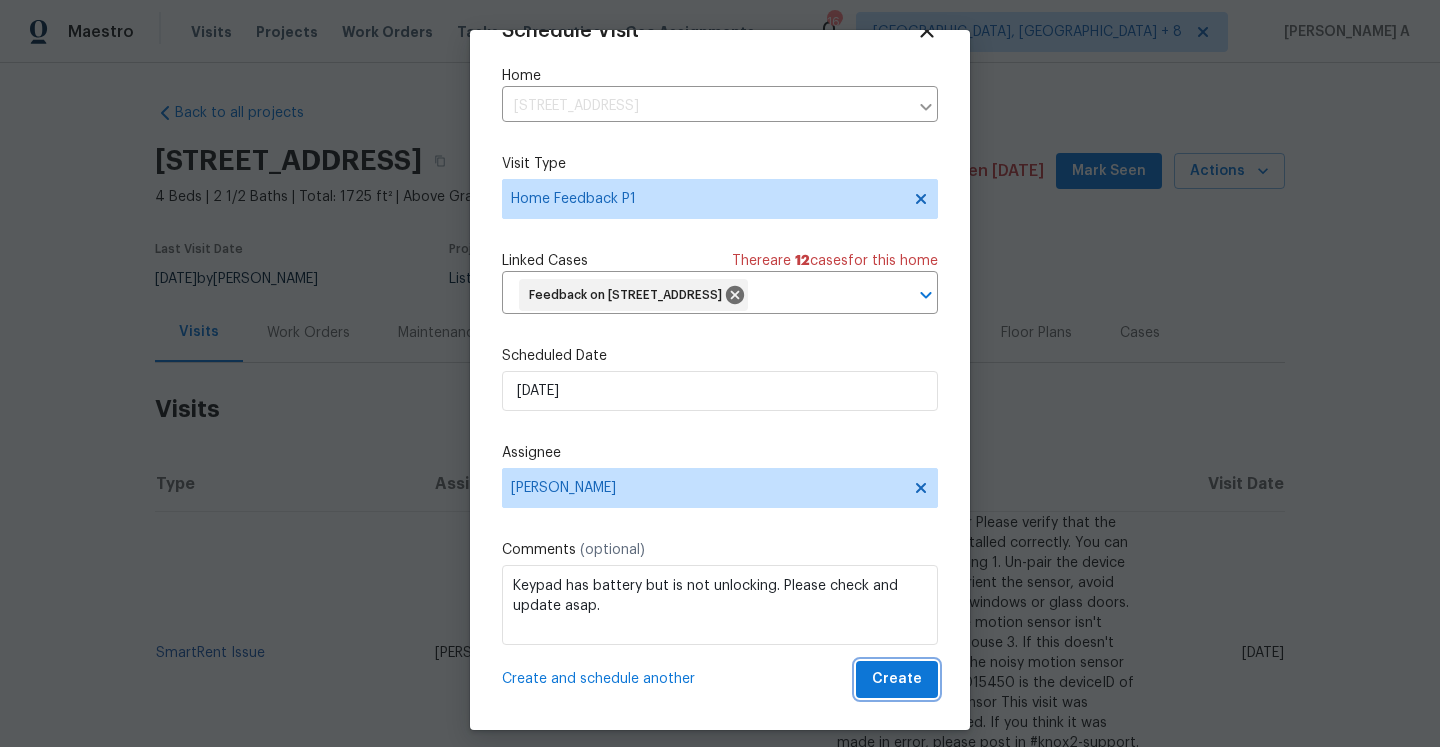 click on "Create" at bounding box center [897, 679] 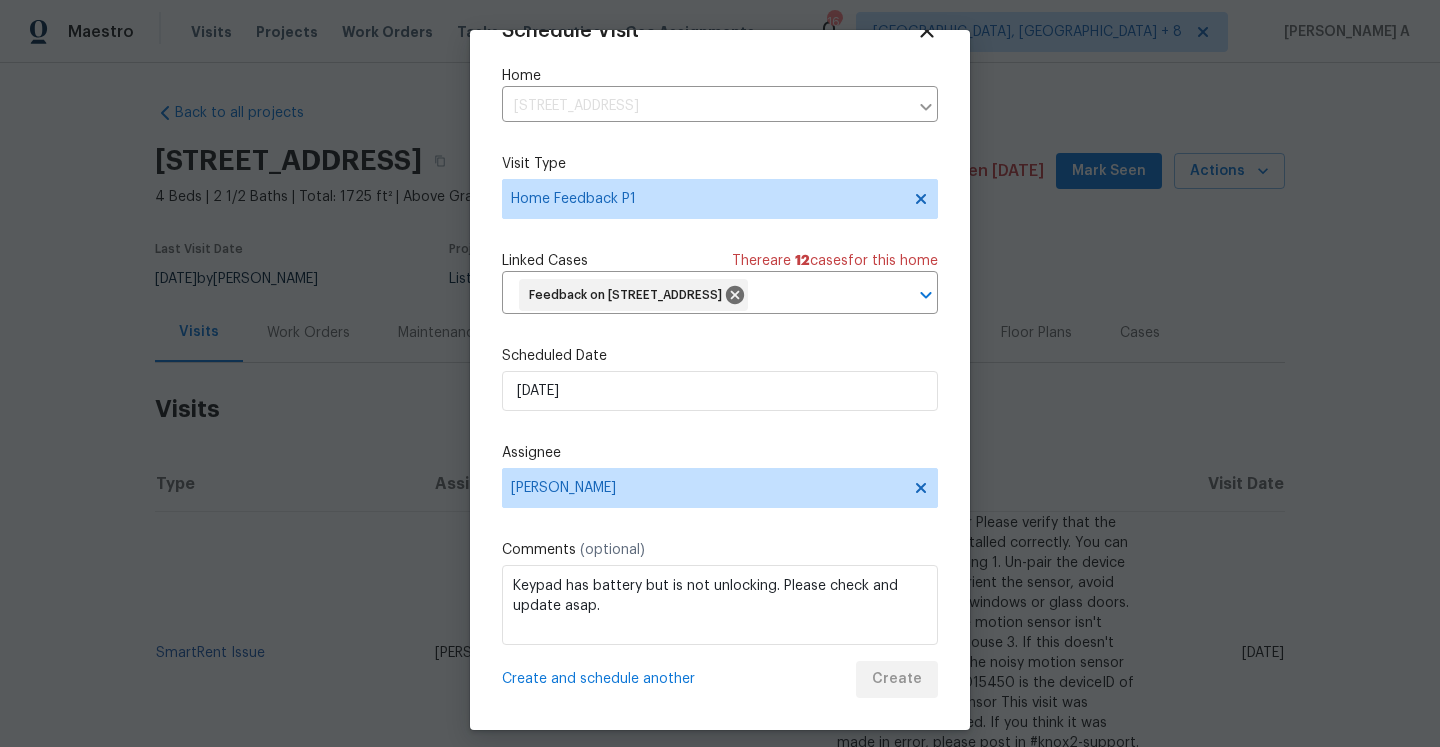 scroll, scrollTop: 36, scrollLeft: 0, axis: vertical 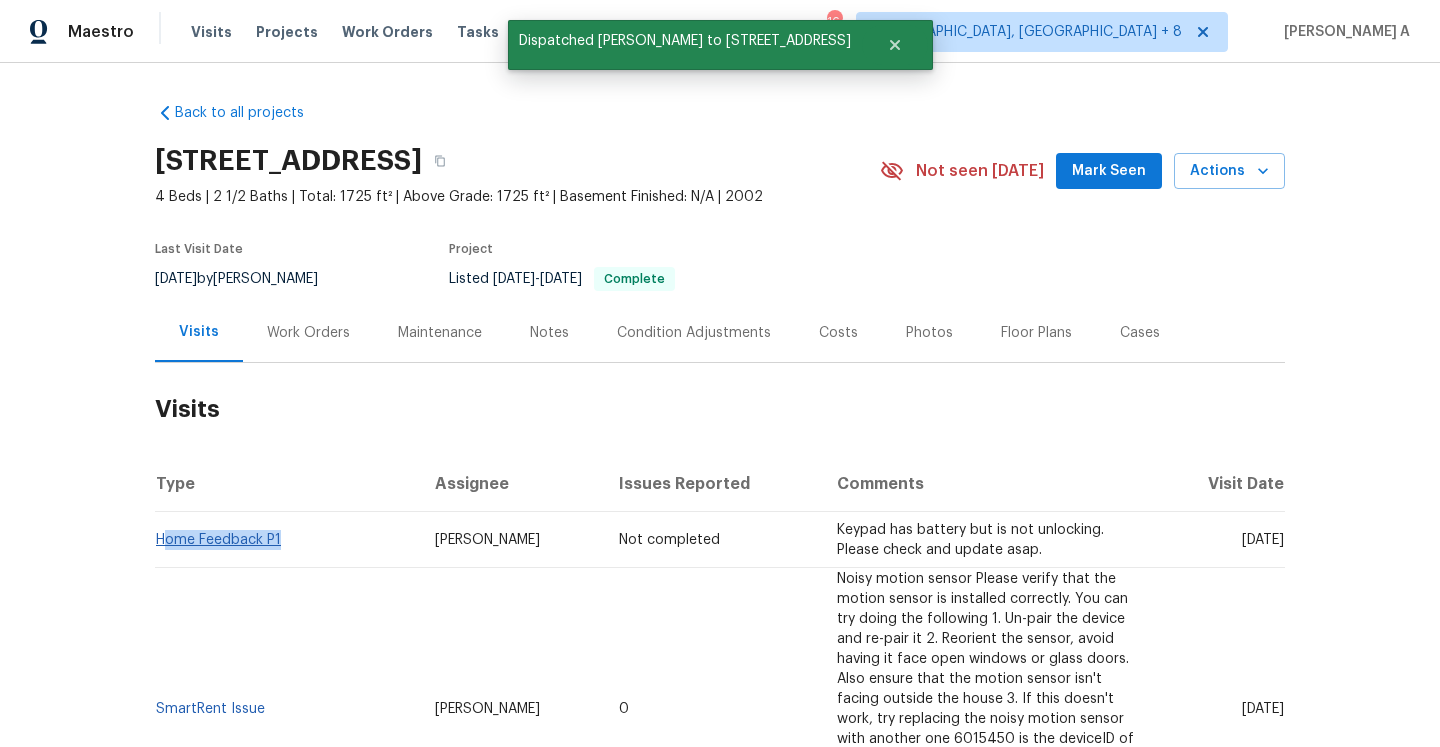 drag, startPoint x: 286, startPoint y: 540, endPoint x: 161, endPoint y: 539, distance: 125.004 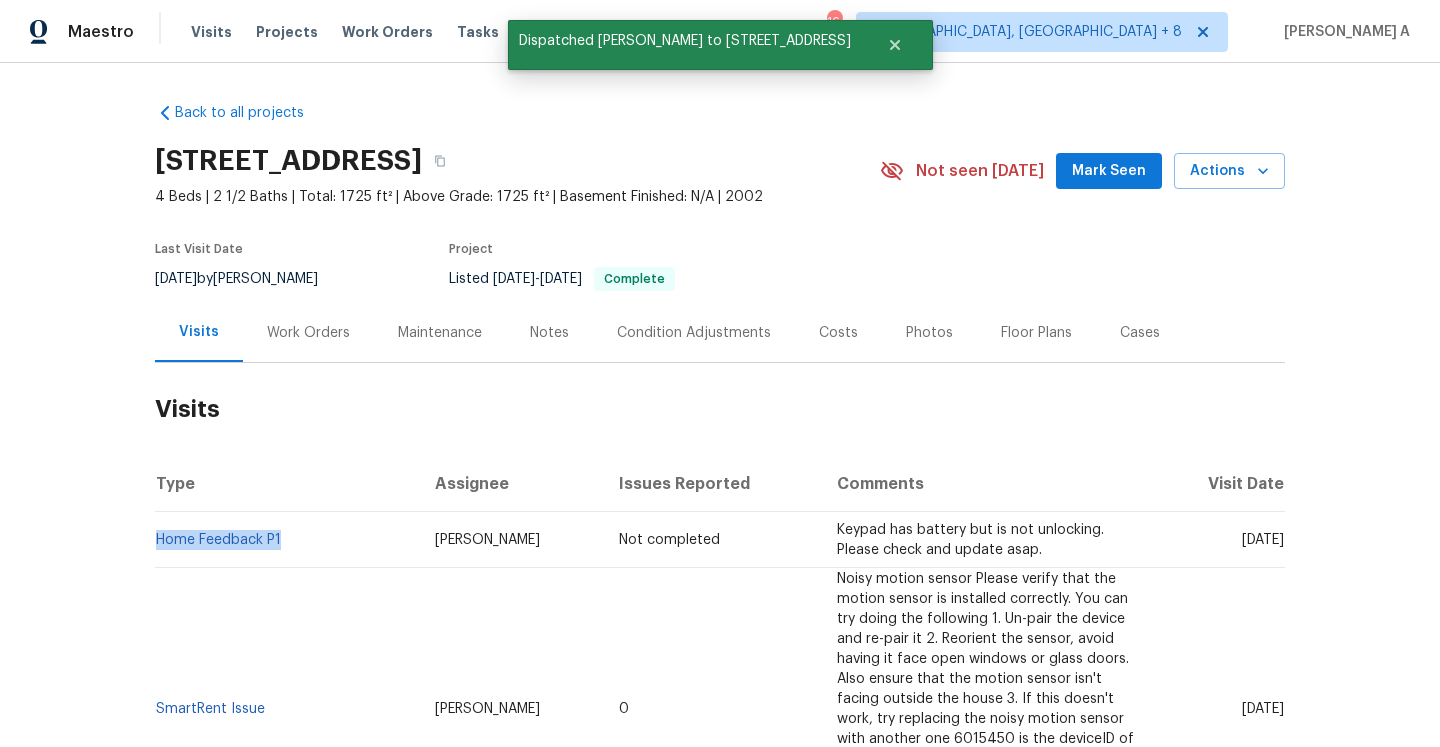copy on "Home Feedback P1" 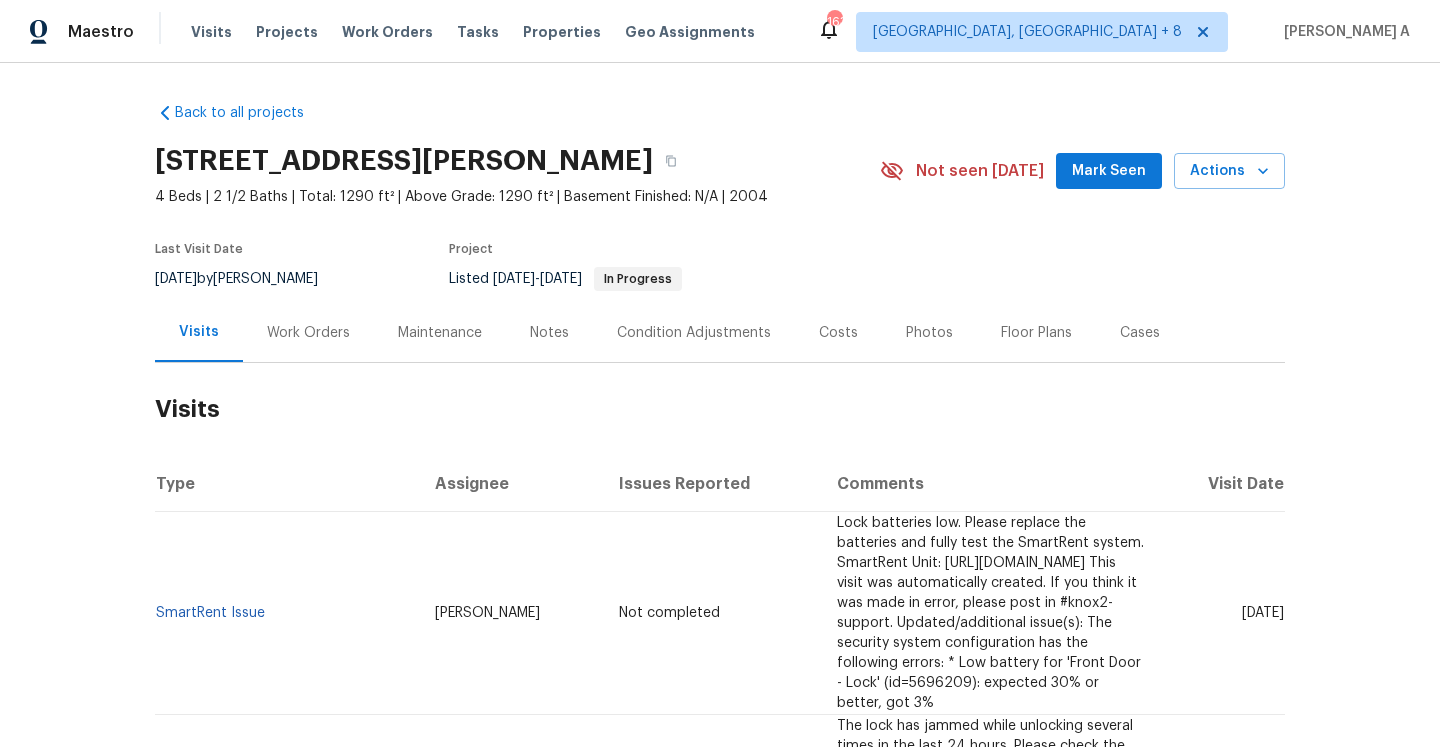 scroll, scrollTop: 0, scrollLeft: 0, axis: both 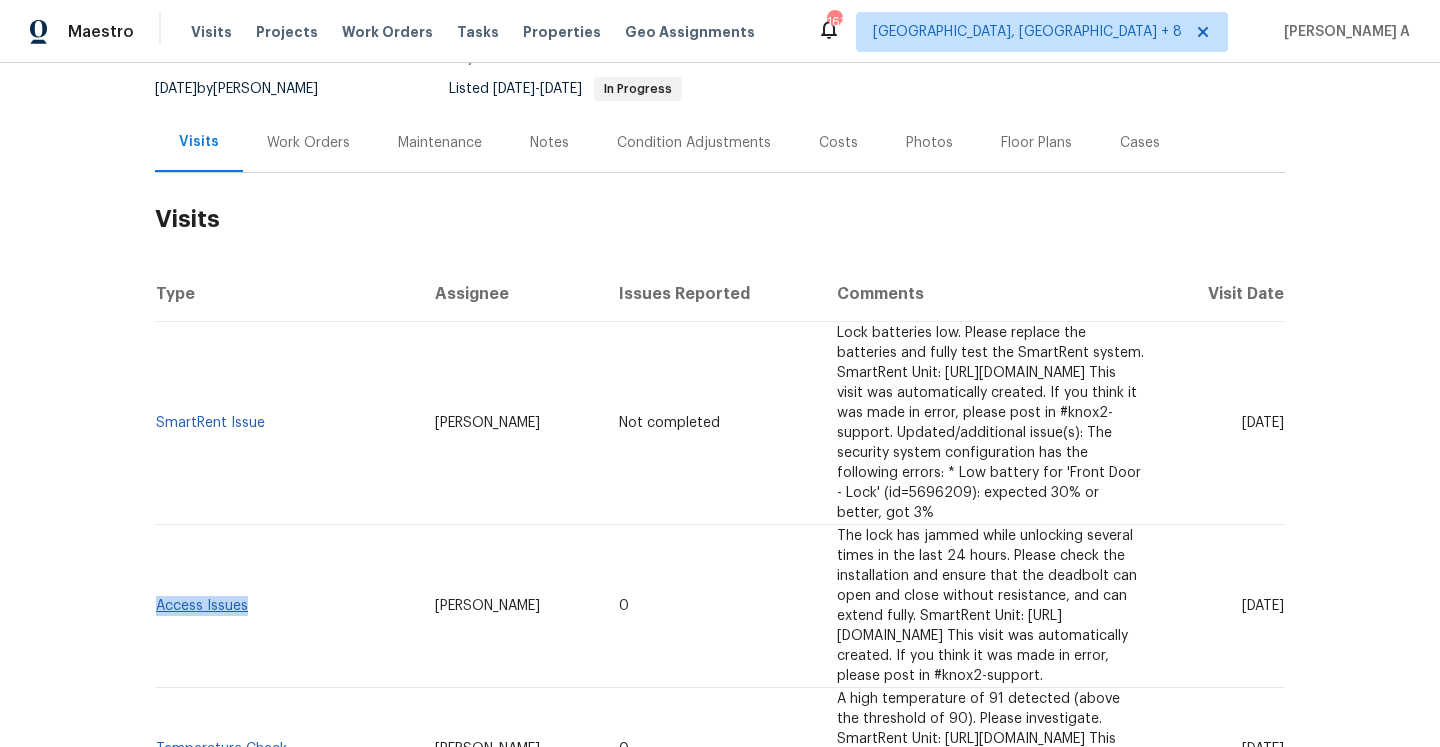 drag, startPoint x: 257, startPoint y: 557, endPoint x: 155, endPoint y: 554, distance: 102.044106 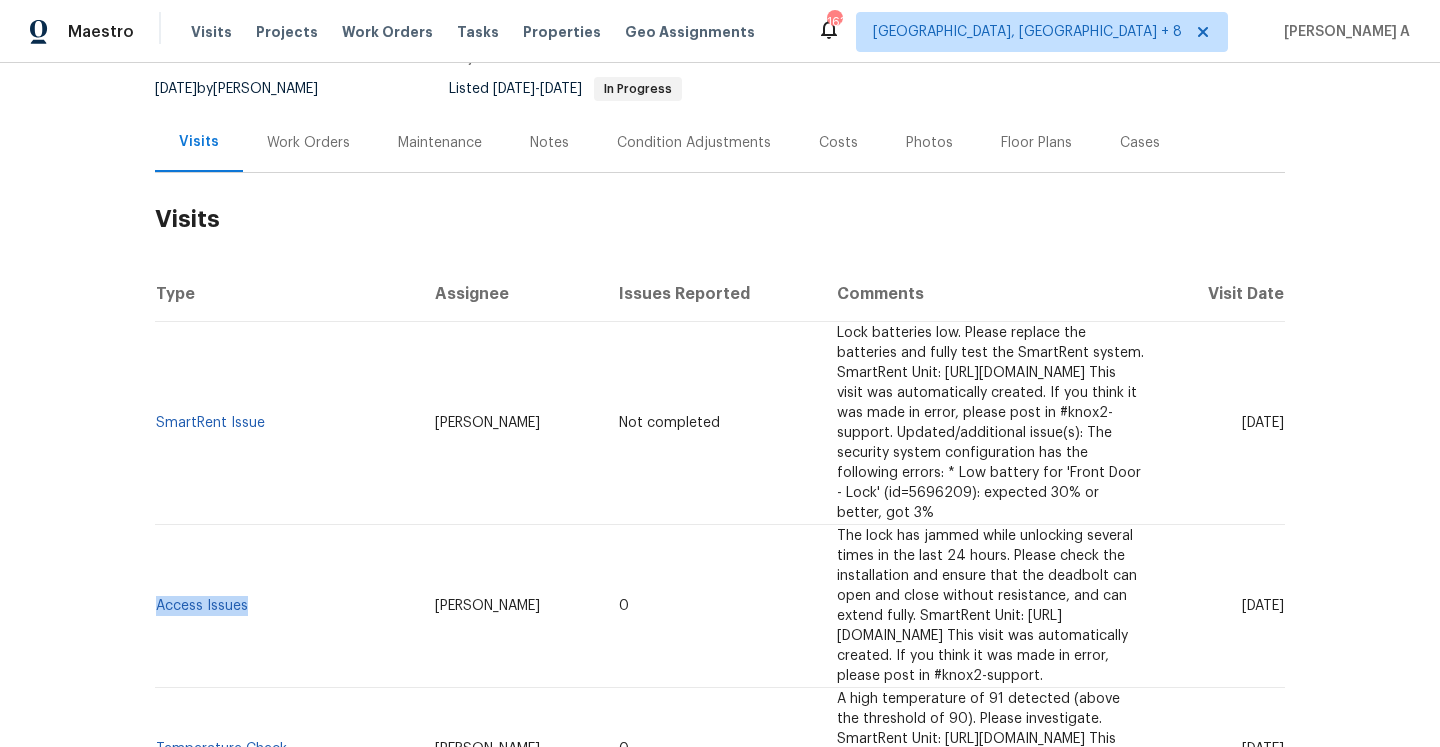 copy on "Access Issues" 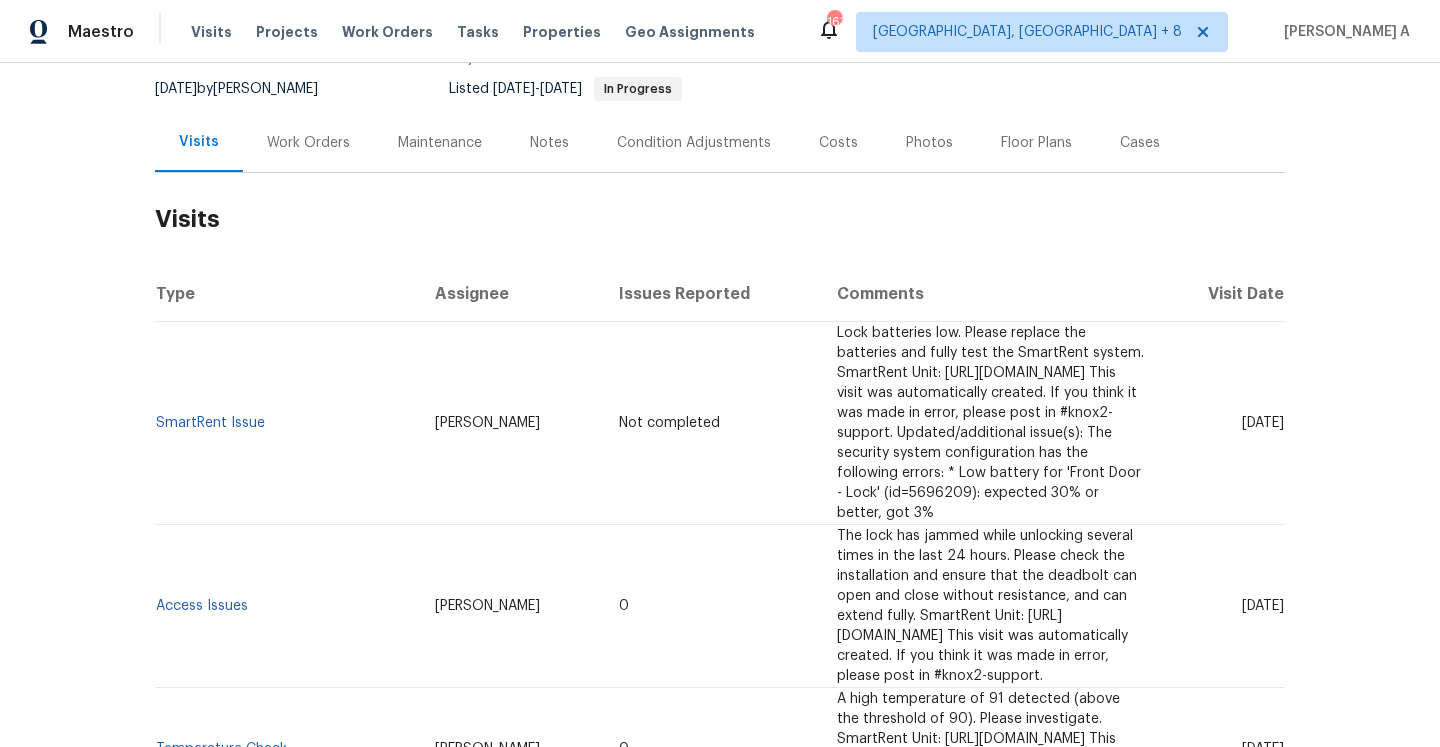 click on "Work Orders" at bounding box center (308, 142) 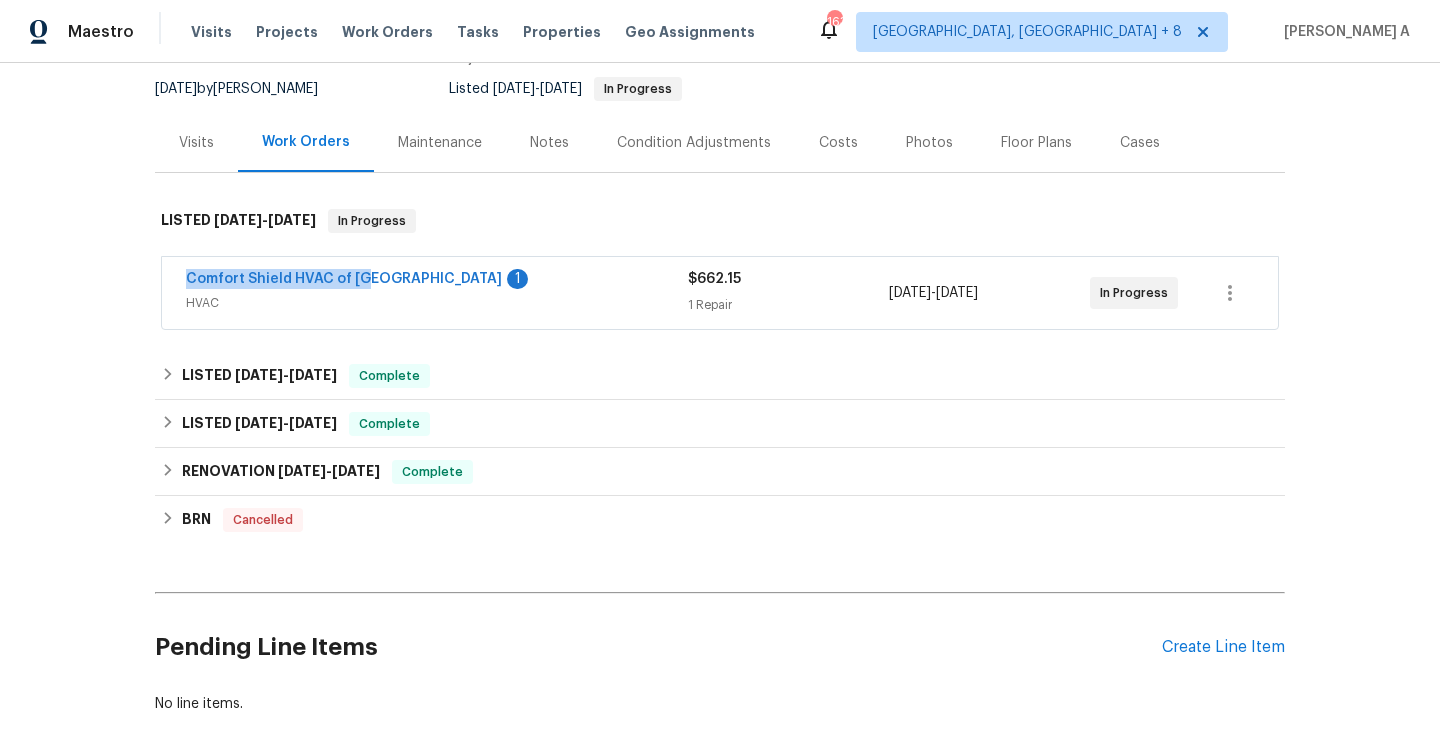 drag, startPoint x: 175, startPoint y: 276, endPoint x: 372, endPoint y: 277, distance: 197.00253 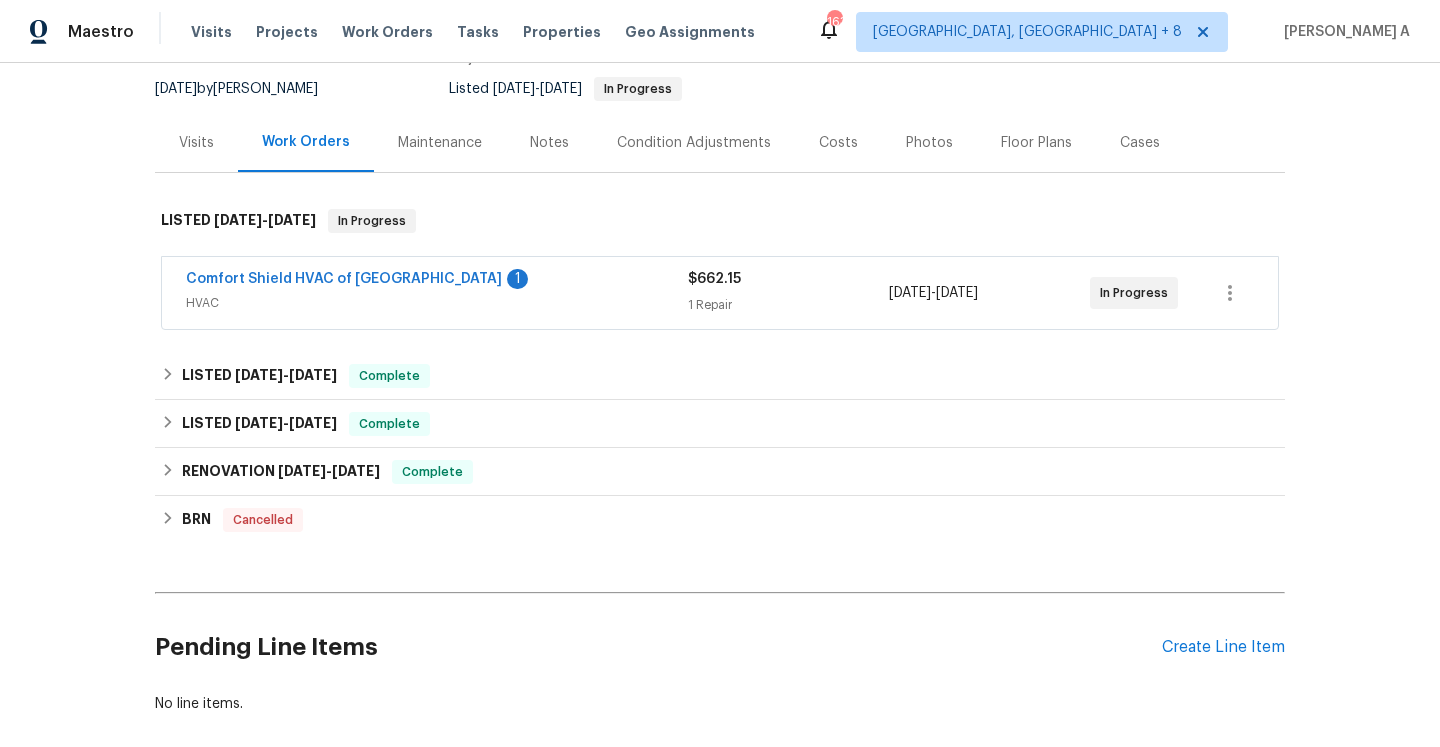 click on "HVAC" at bounding box center [437, 303] 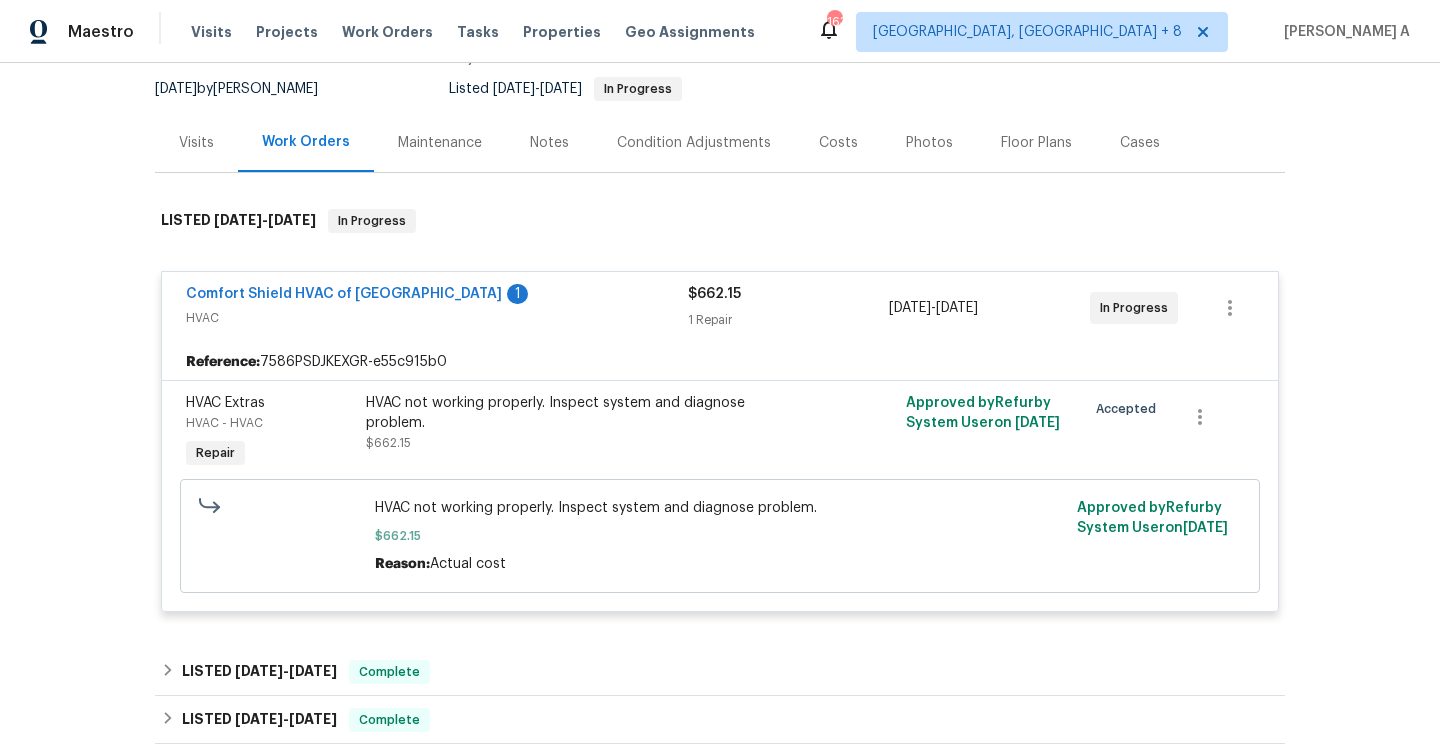 click on "Visits" at bounding box center (196, 142) 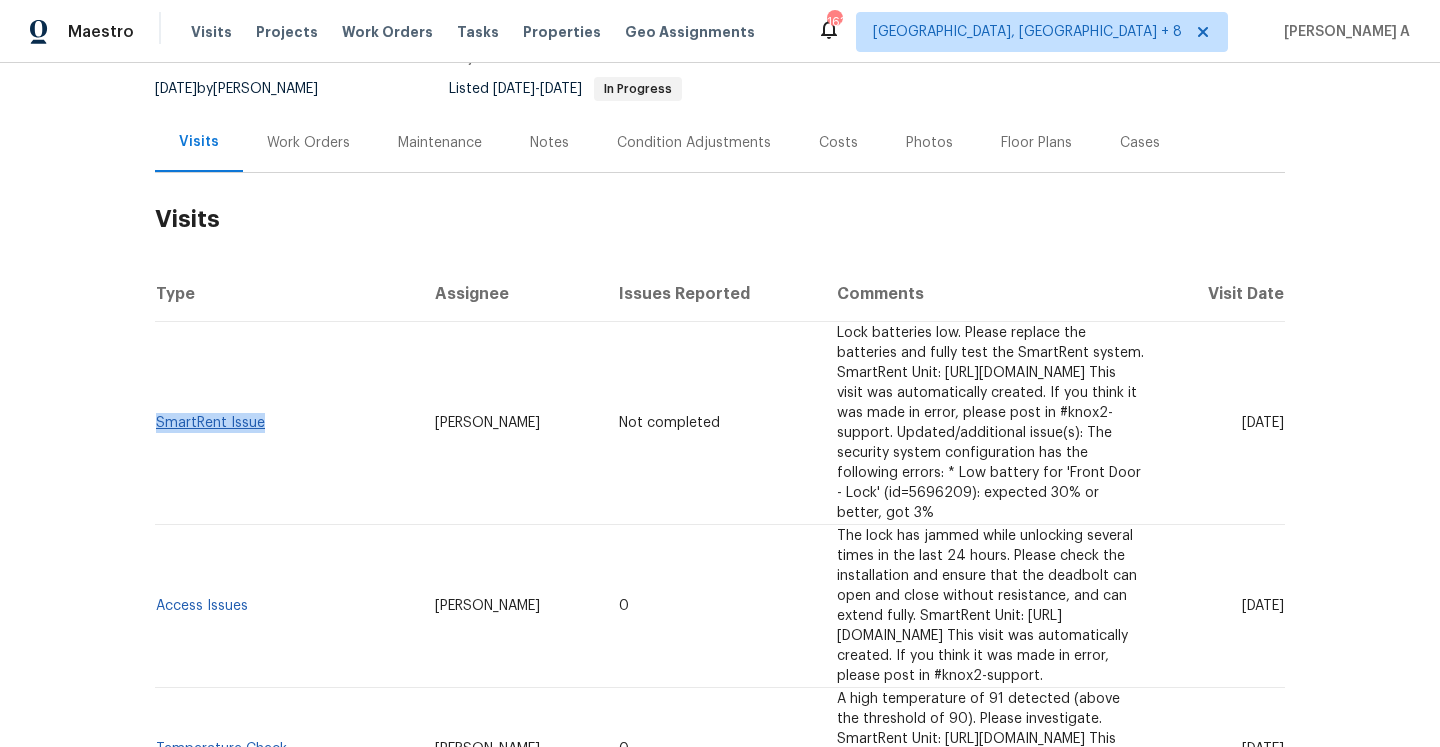 drag, startPoint x: 279, startPoint y: 406, endPoint x: 158, endPoint y: 404, distance: 121.016525 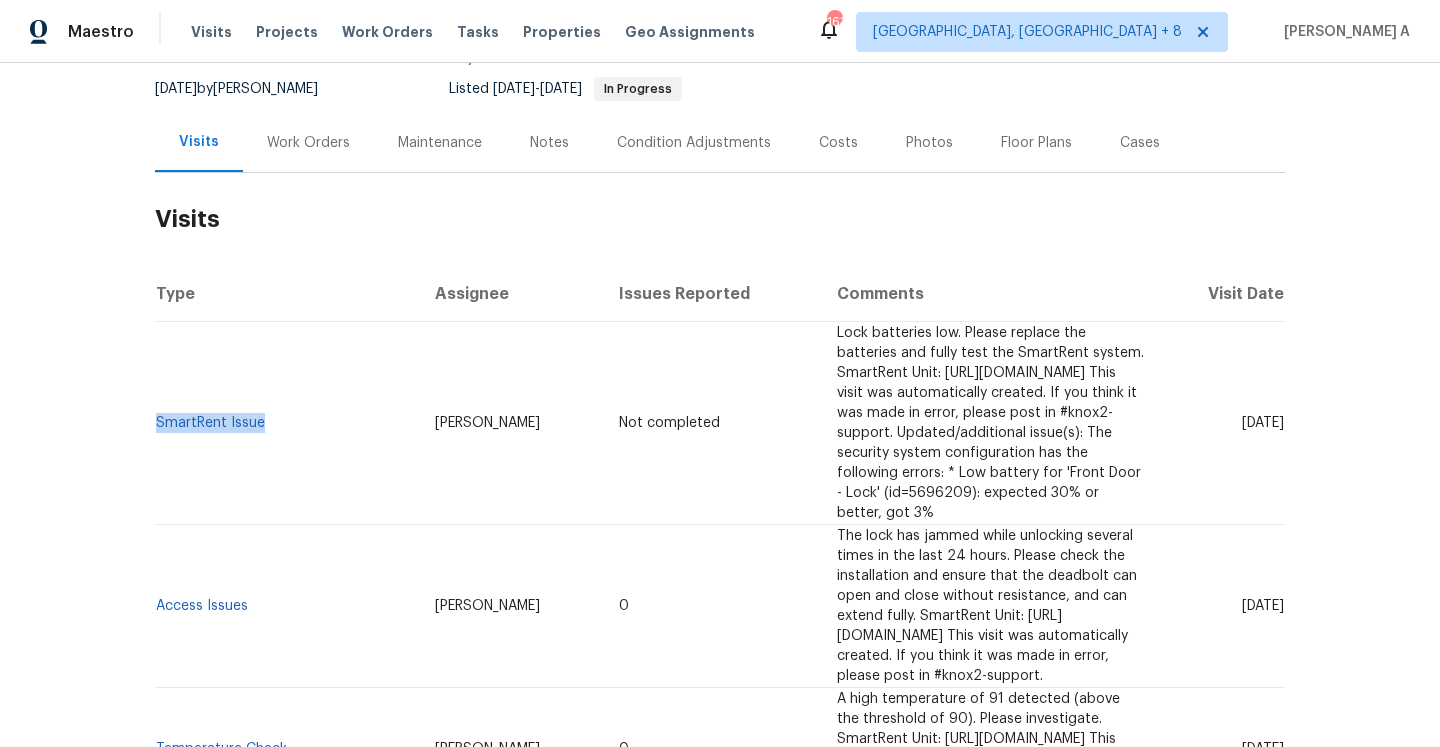 copy on "SmartRent Issue" 